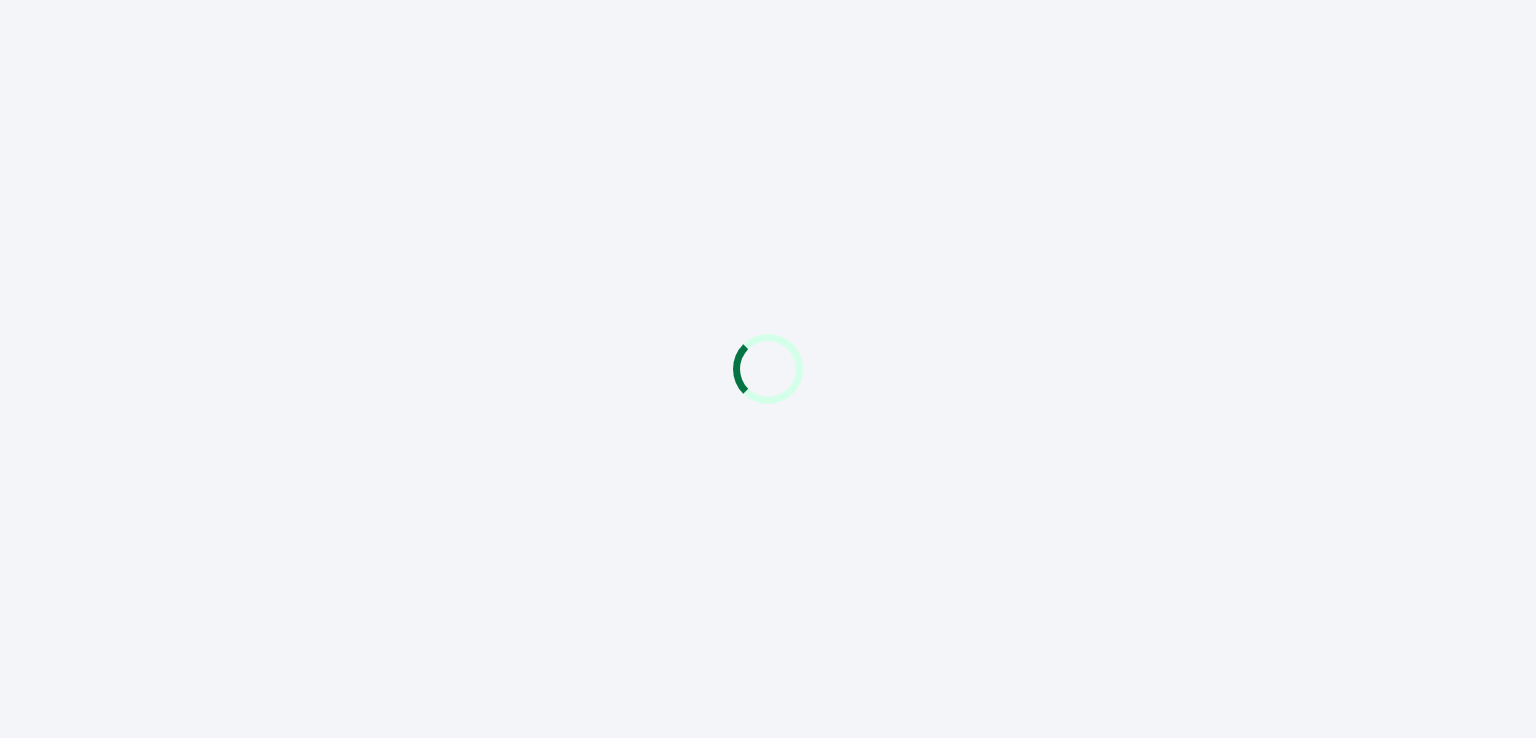 scroll, scrollTop: 0, scrollLeft: 0, axis: both 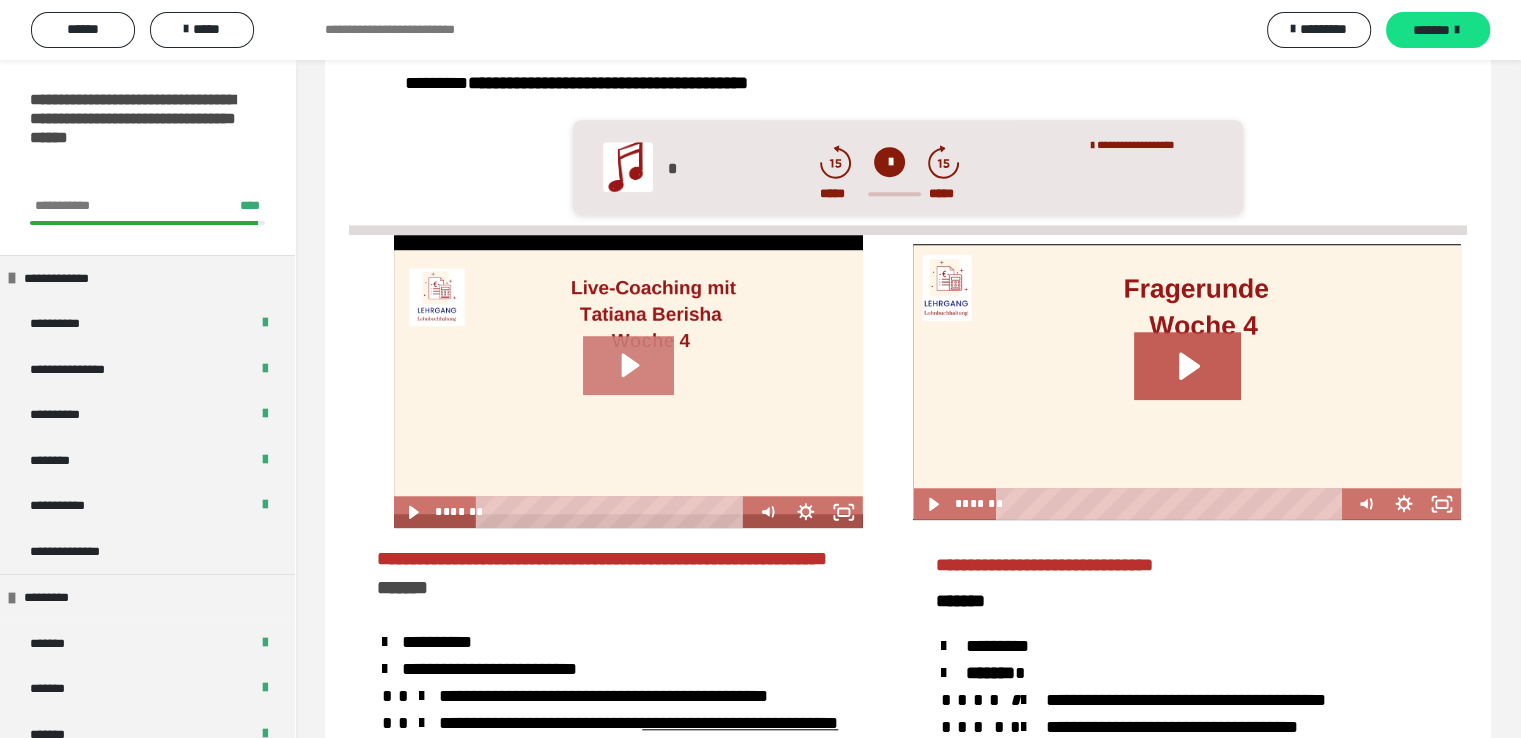 drag, startPoint x: 616, startPoint y: 360, endPoint x: 628, endPoint y: 369, distance: 15 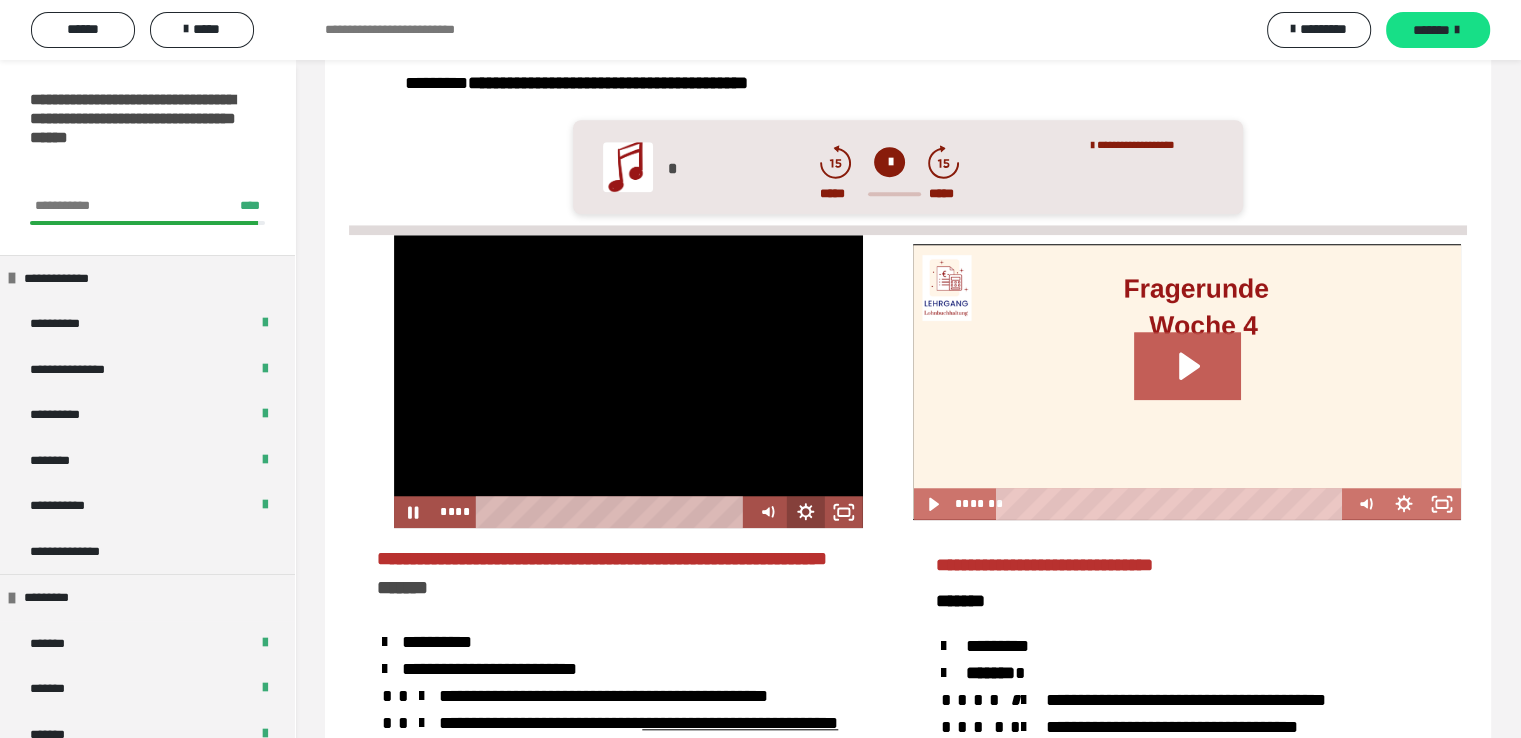 click 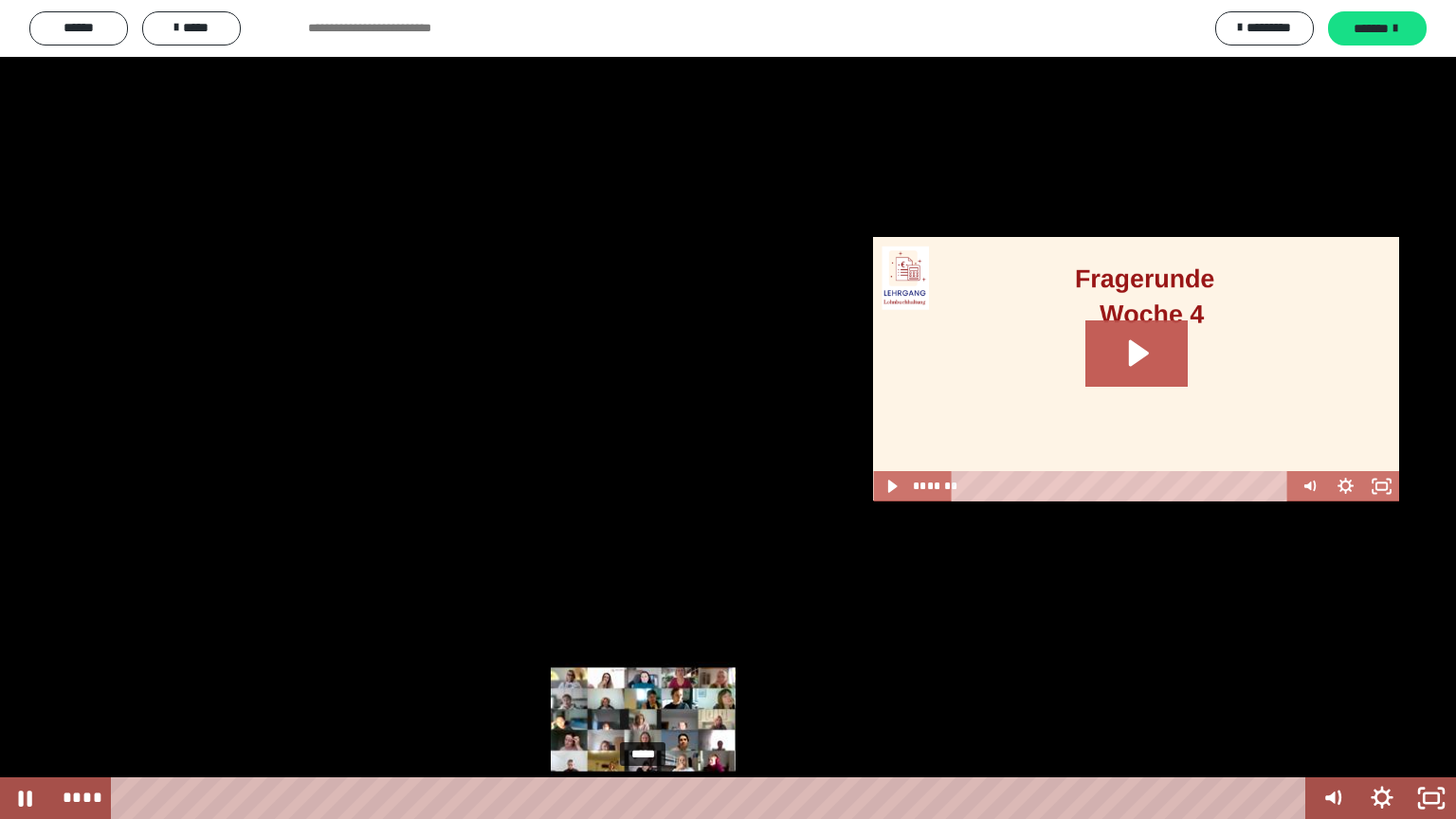 click on "*****" at bounding box center [712, 798] 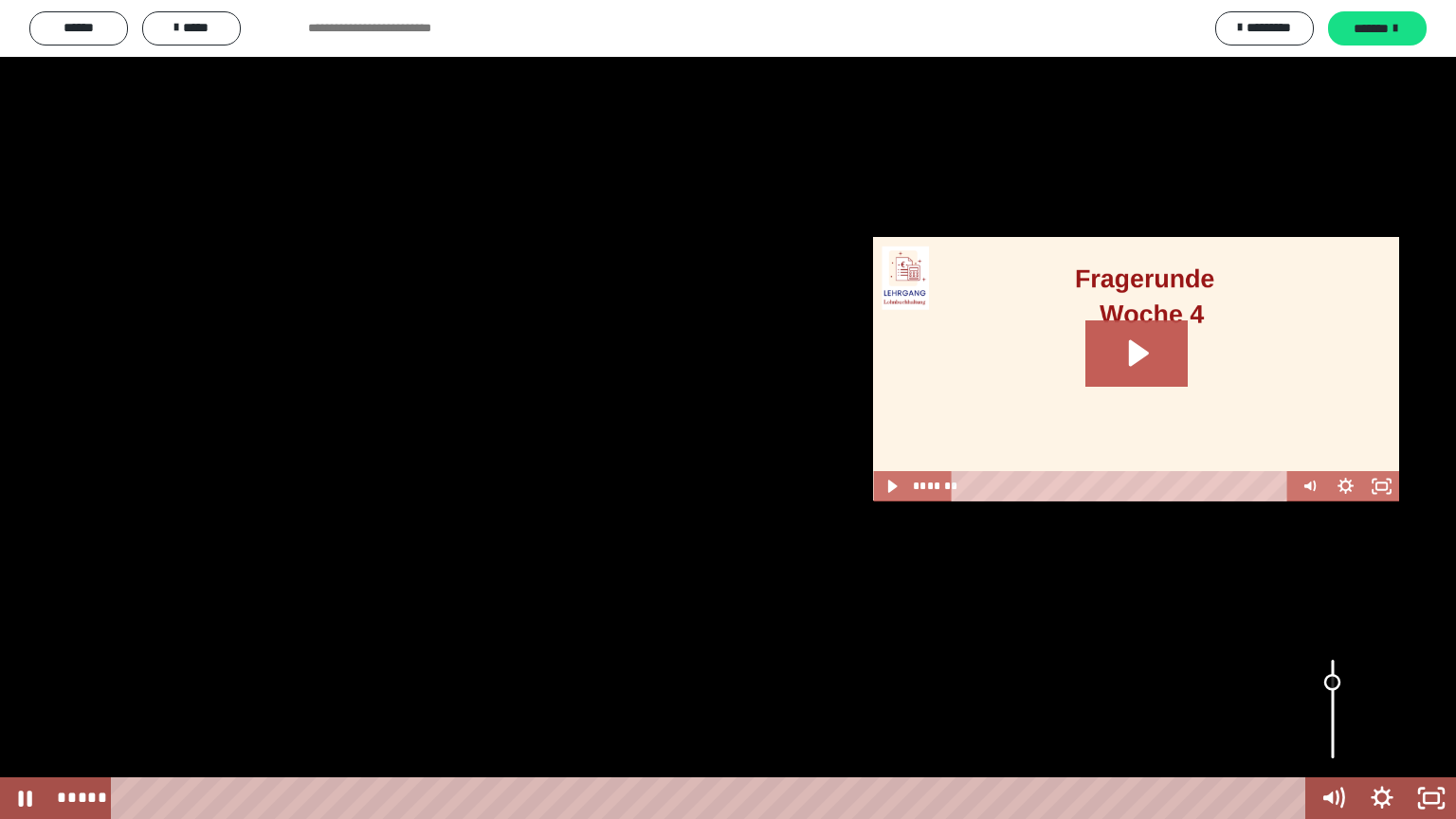 drag, startPoint x: 1331, startPoint y: 694, endPoint x: 1326, endPoint y: 682, distance: 13 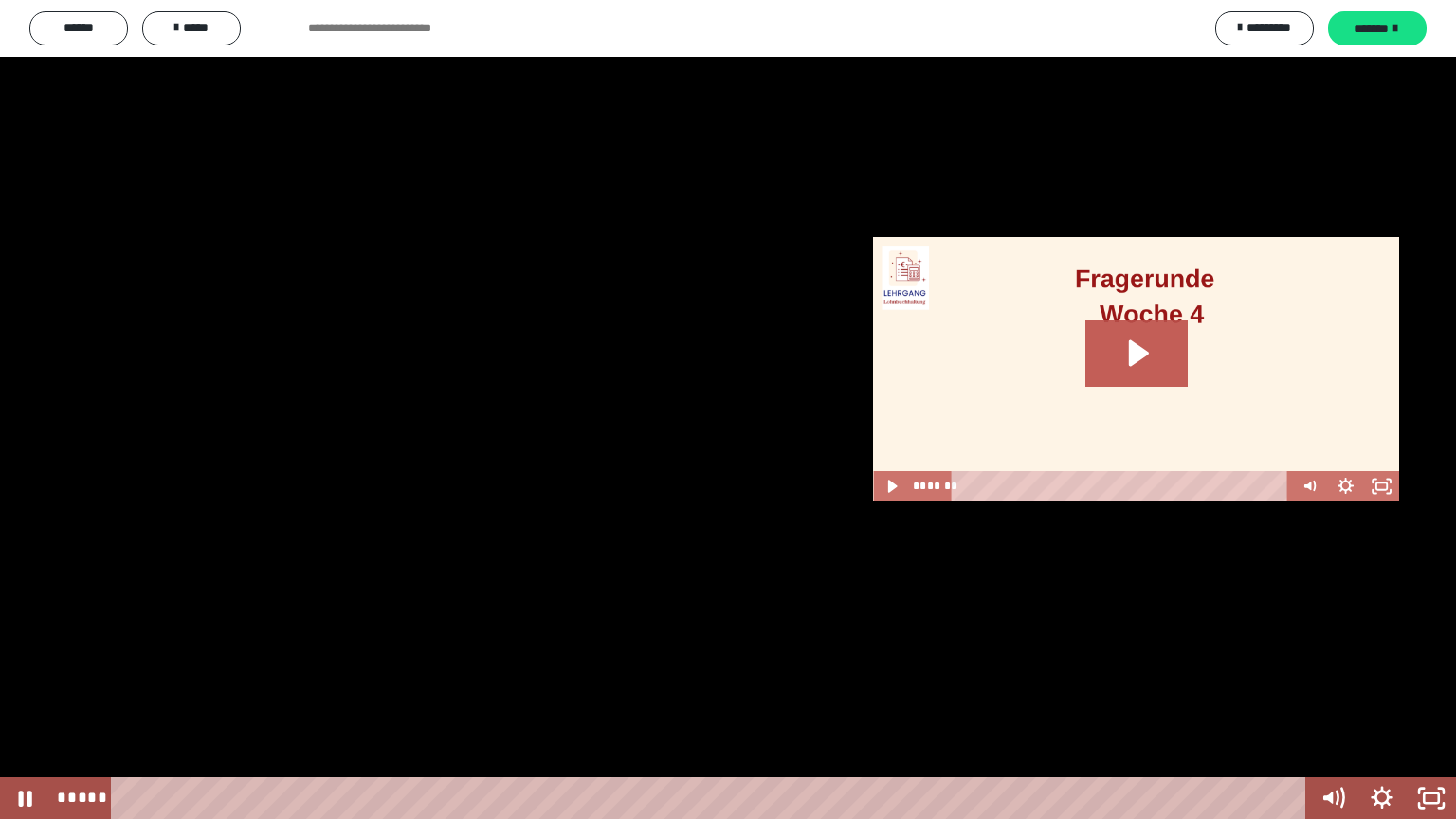 click at bounding box center (728, 410) 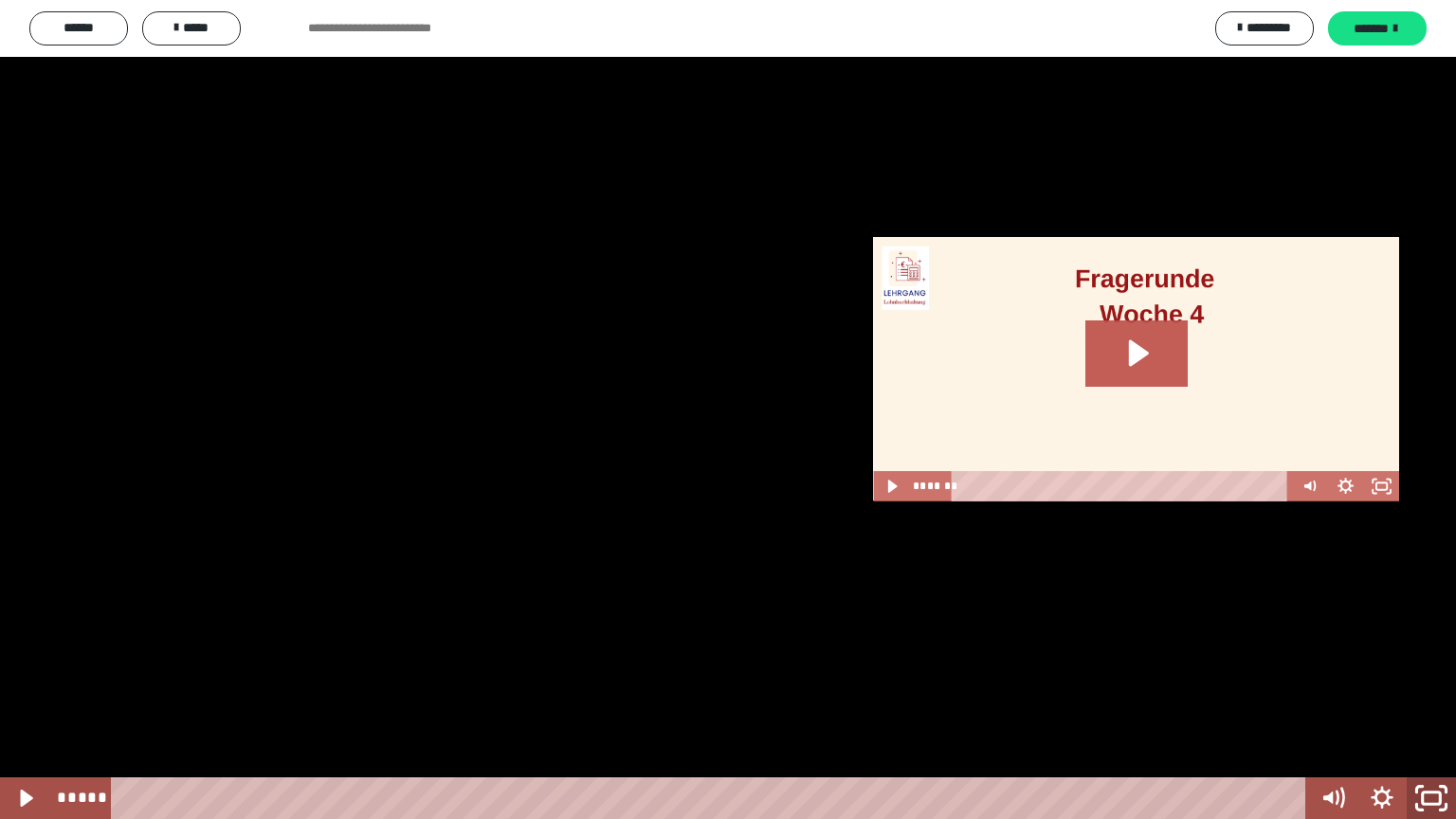 click 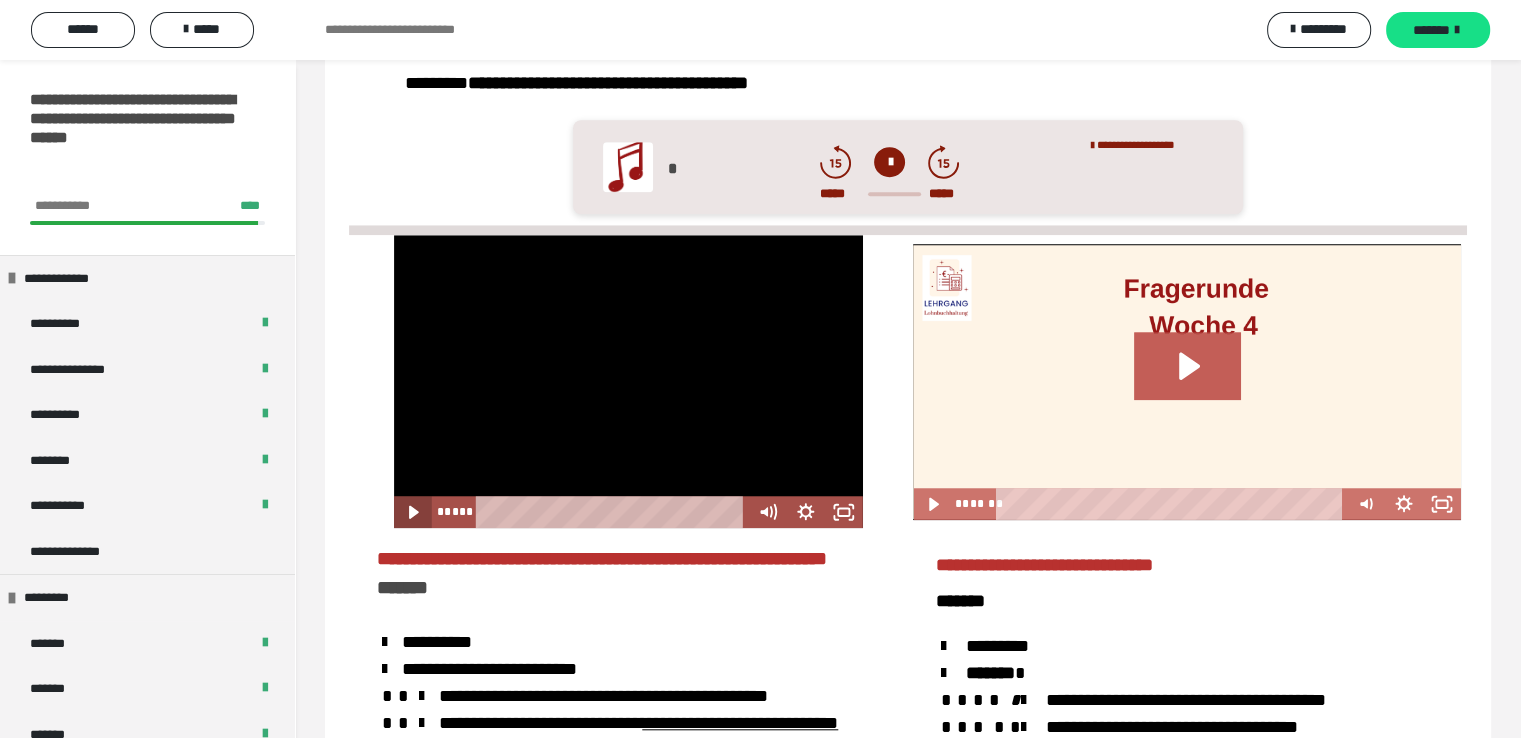 click 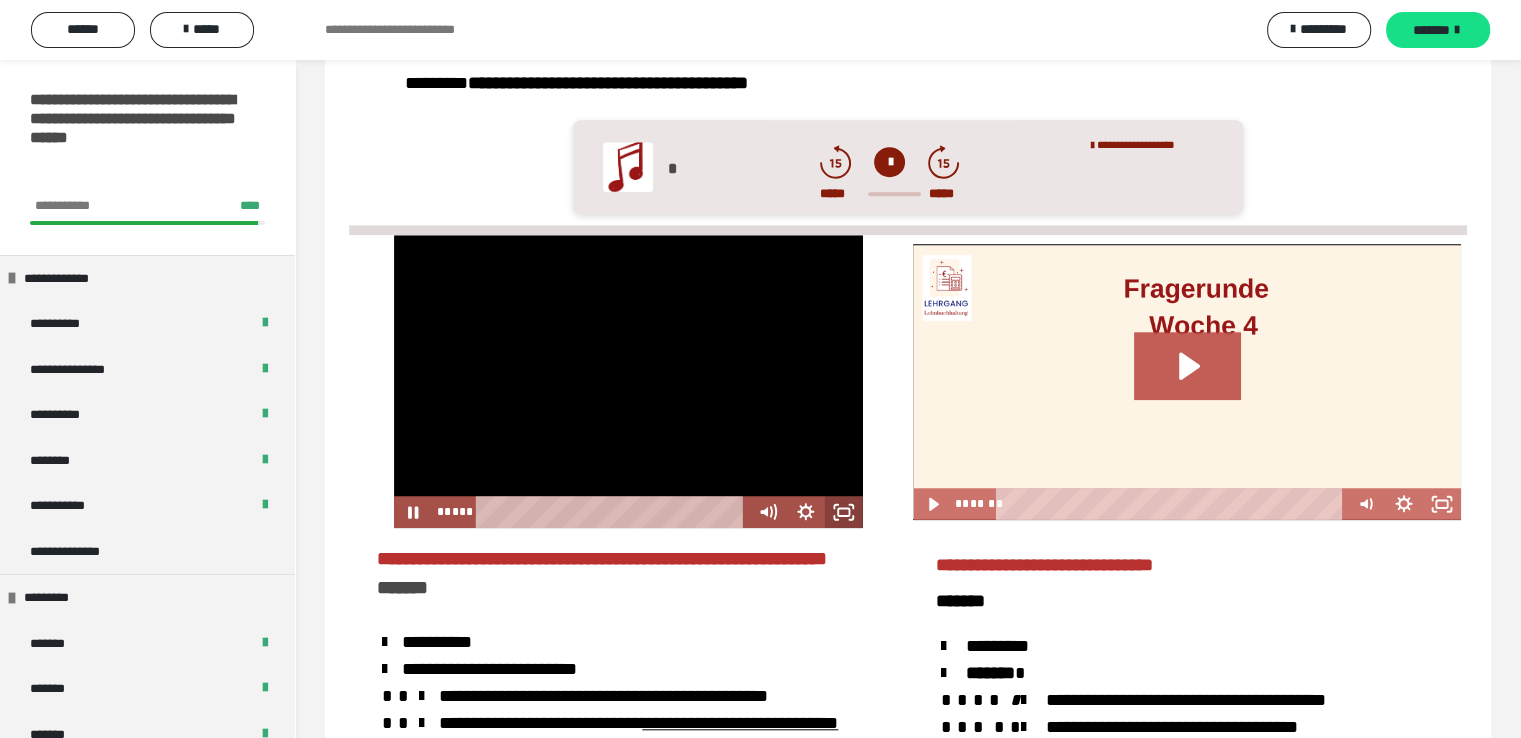 click 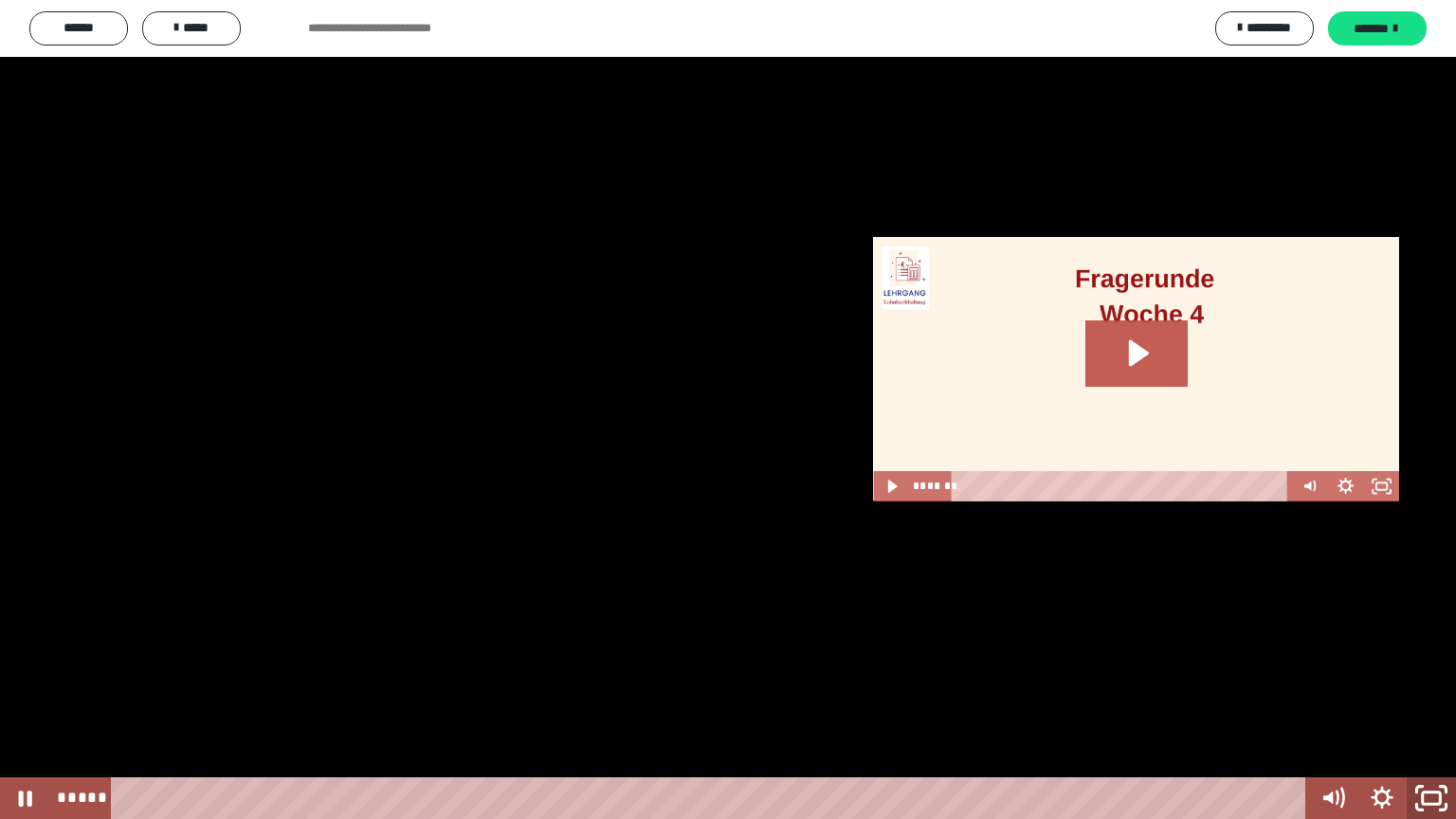 click 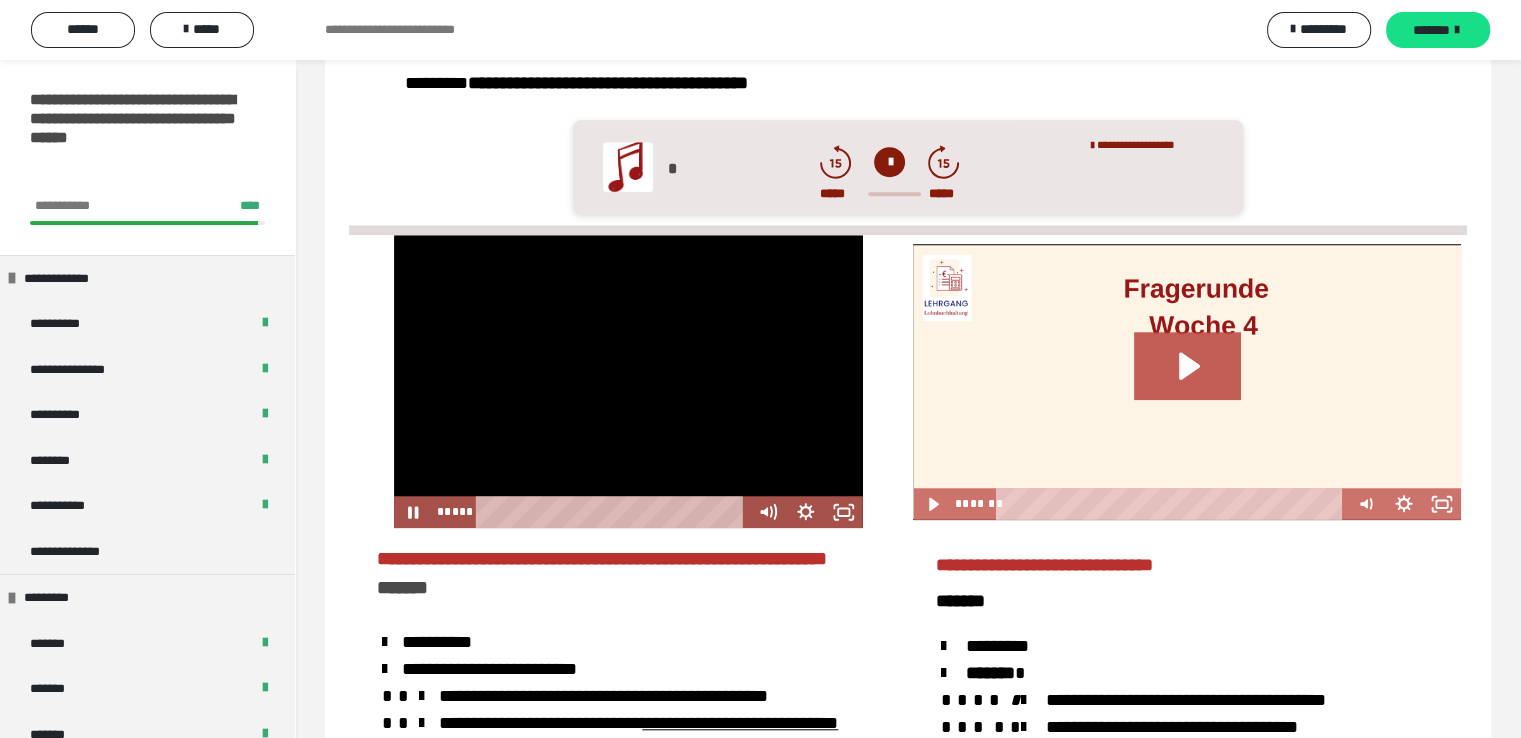 click at bounding box center (628, 381) 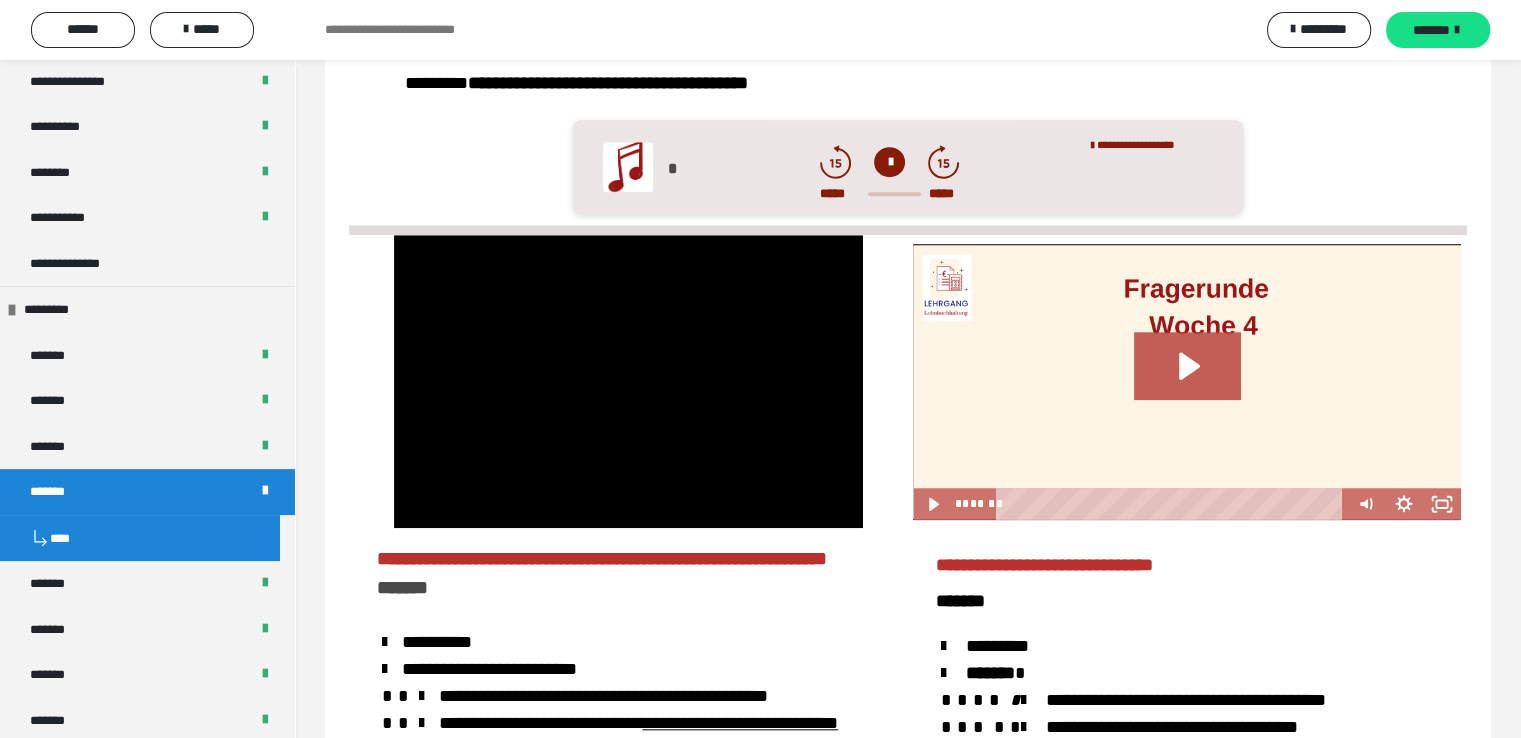 scroll, scrollTop: 300, scrollLeft: 0, axis: vertical 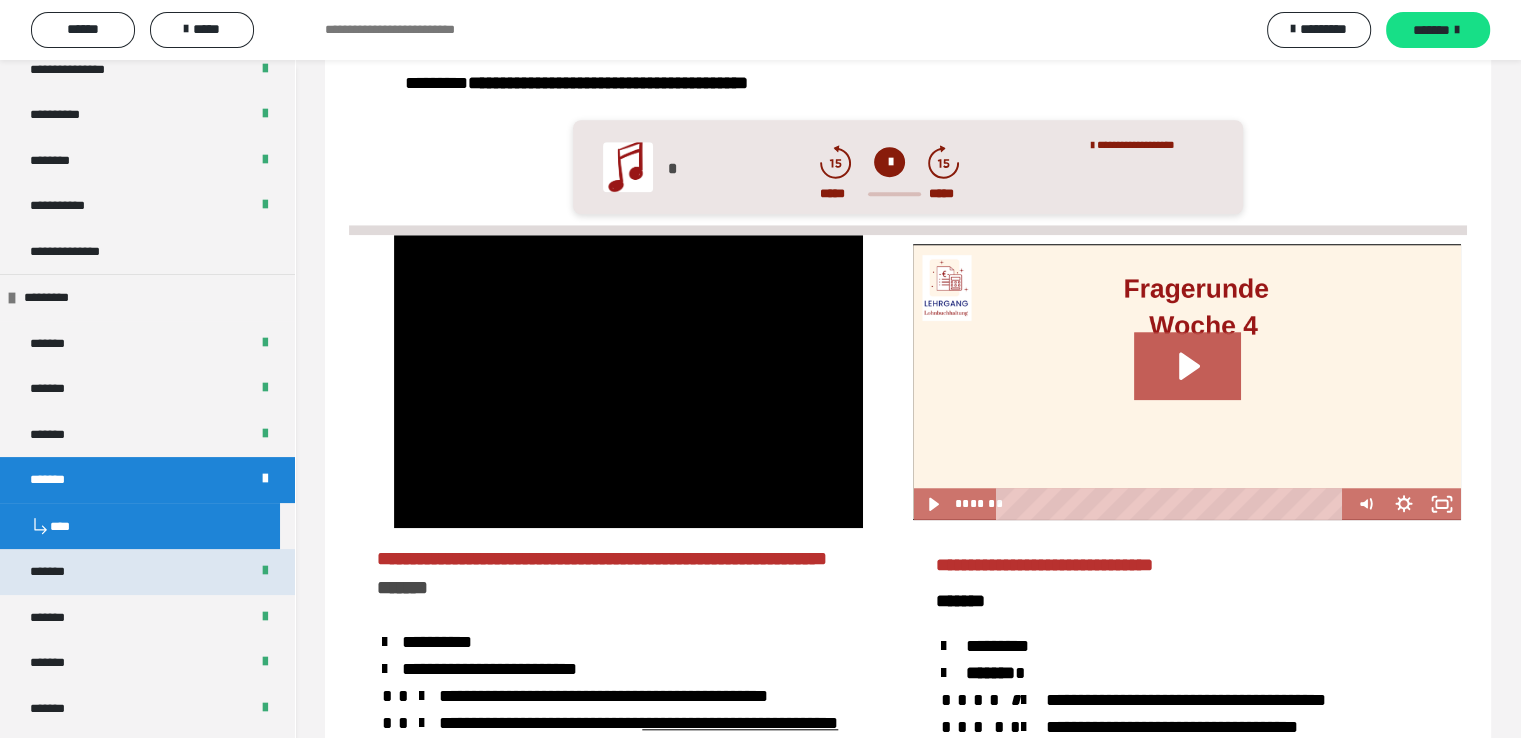 click on "*******" at bounding box center (62, 572) 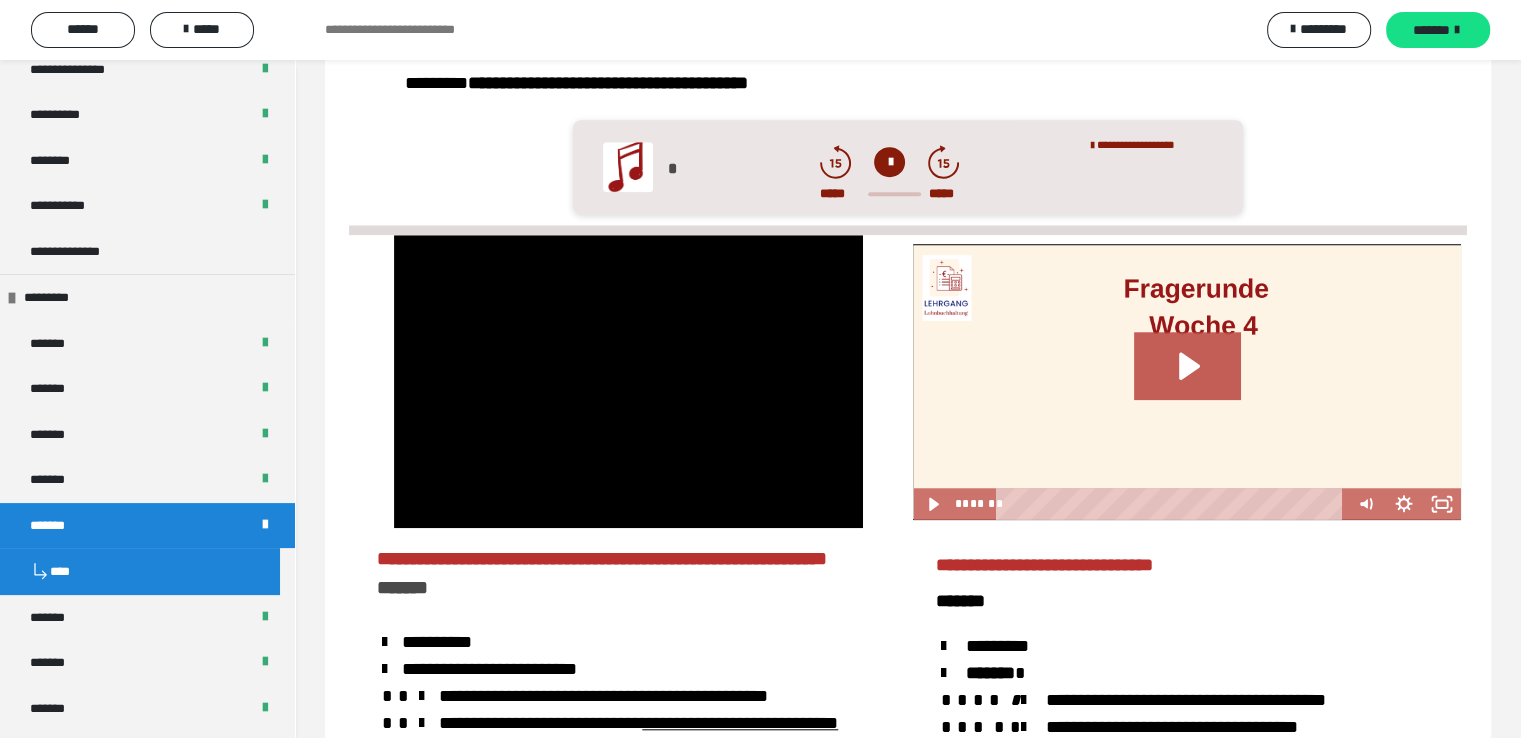 scroll, scrollTop: 1620, scrollLeft: 0, axis: vertical 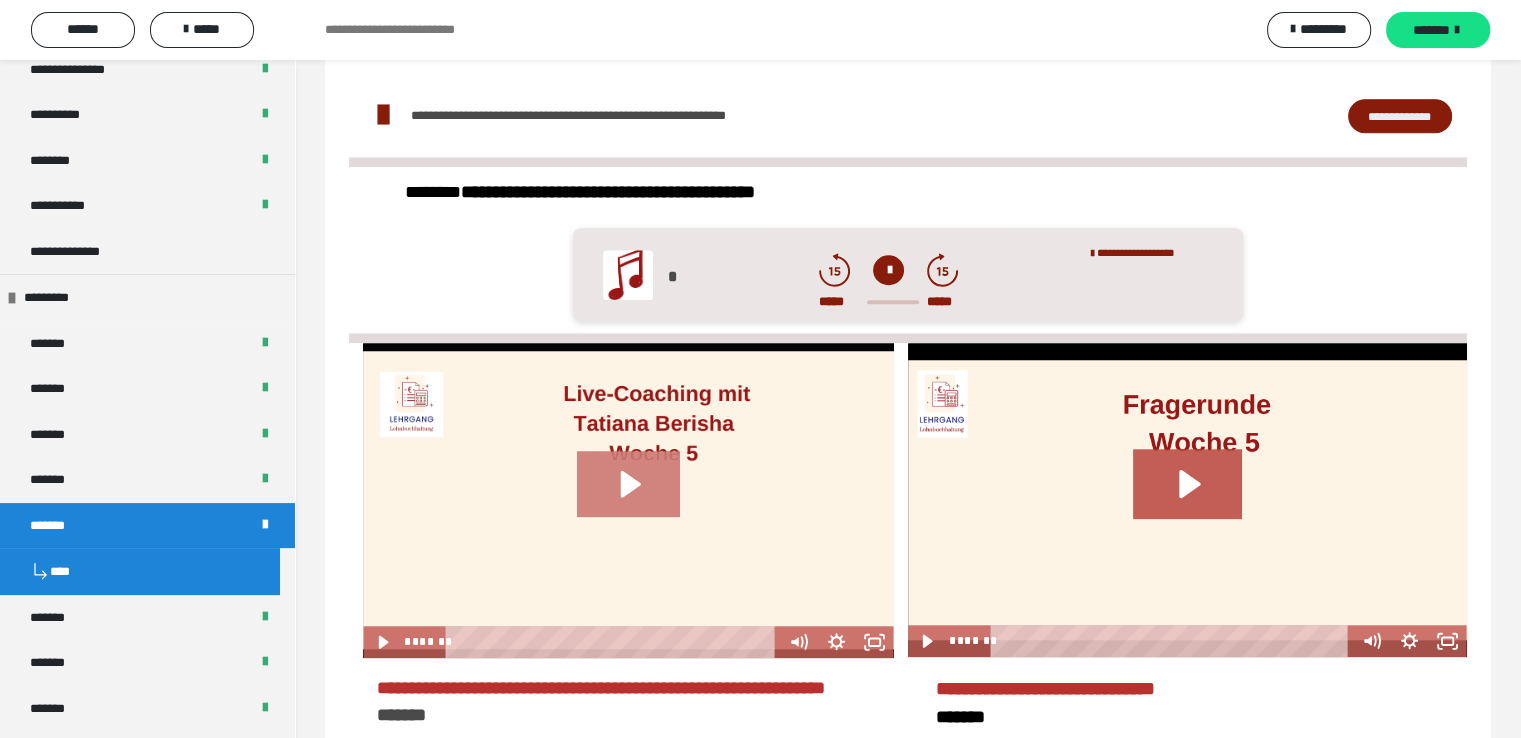 click 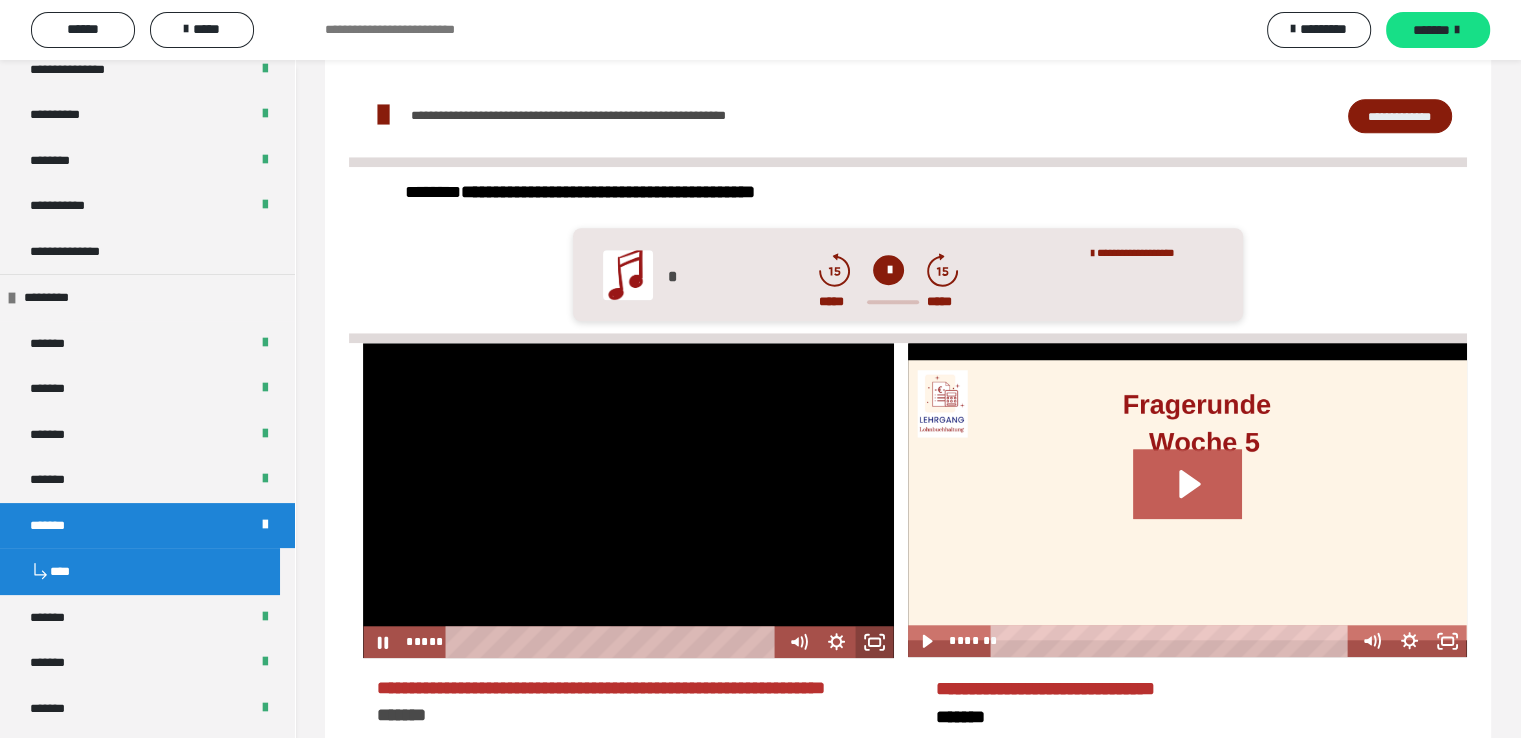 click 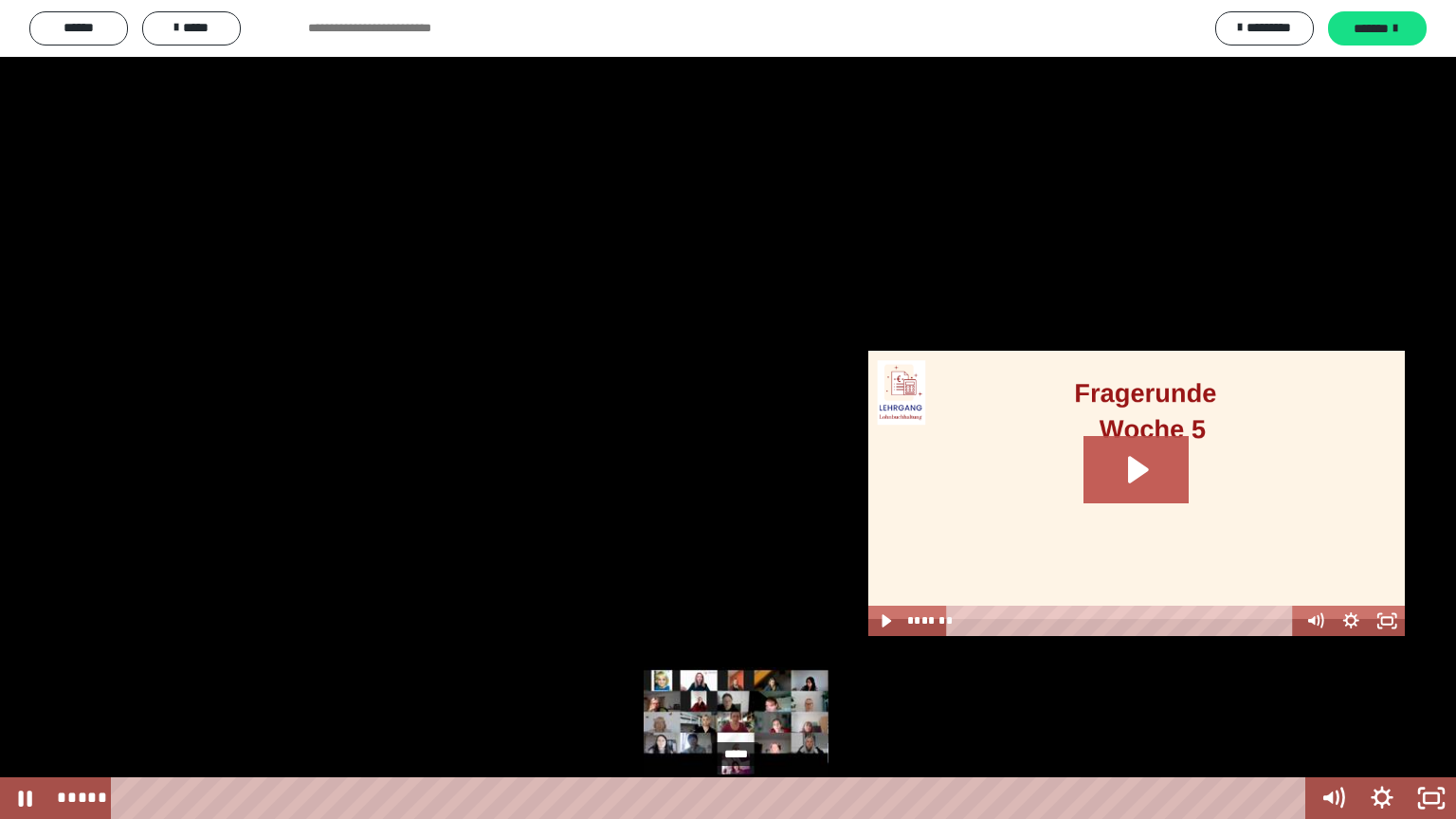 click on "*****" at bounding box center (712, 798) 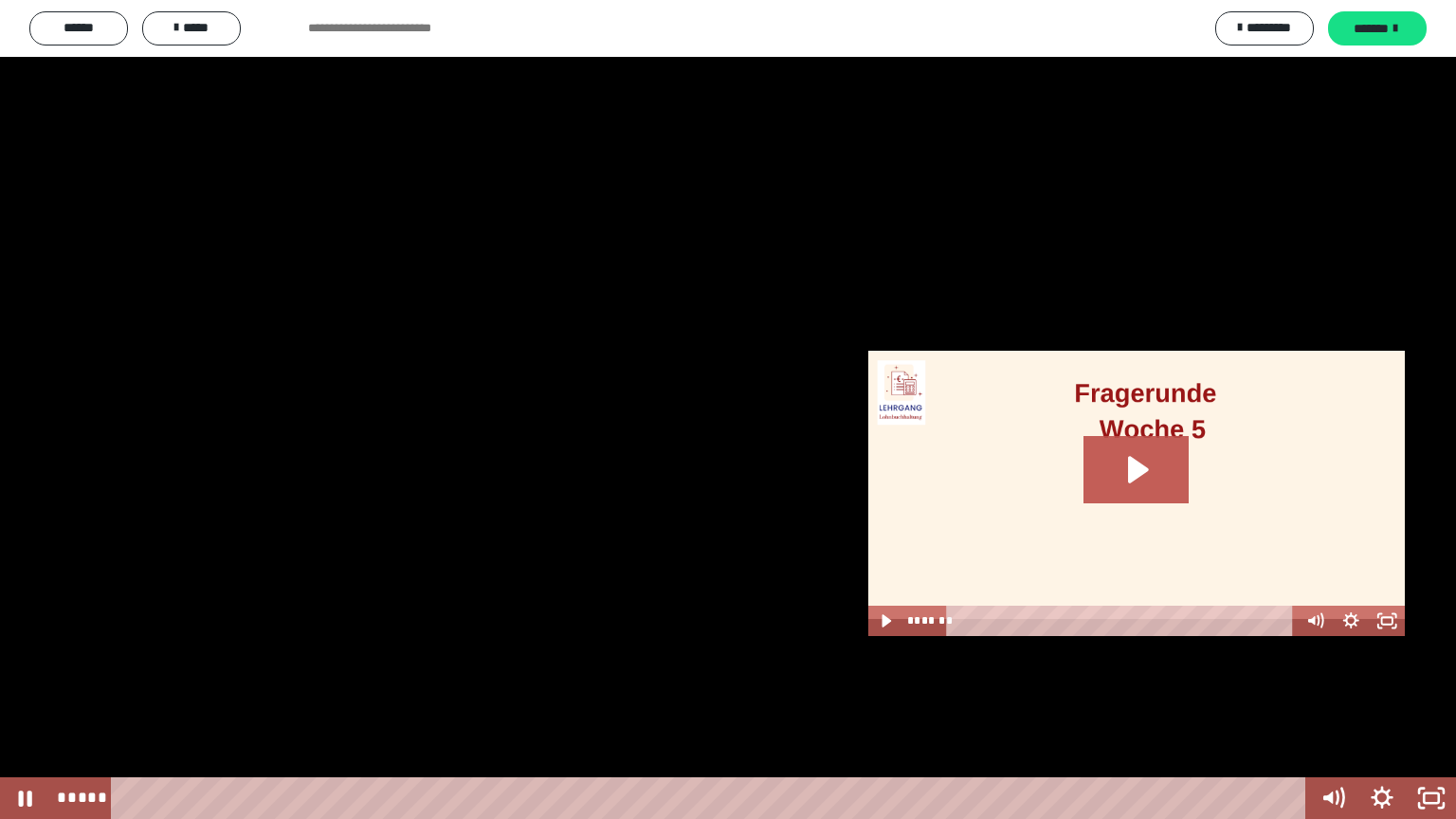 click at bounding box center [728, 410] 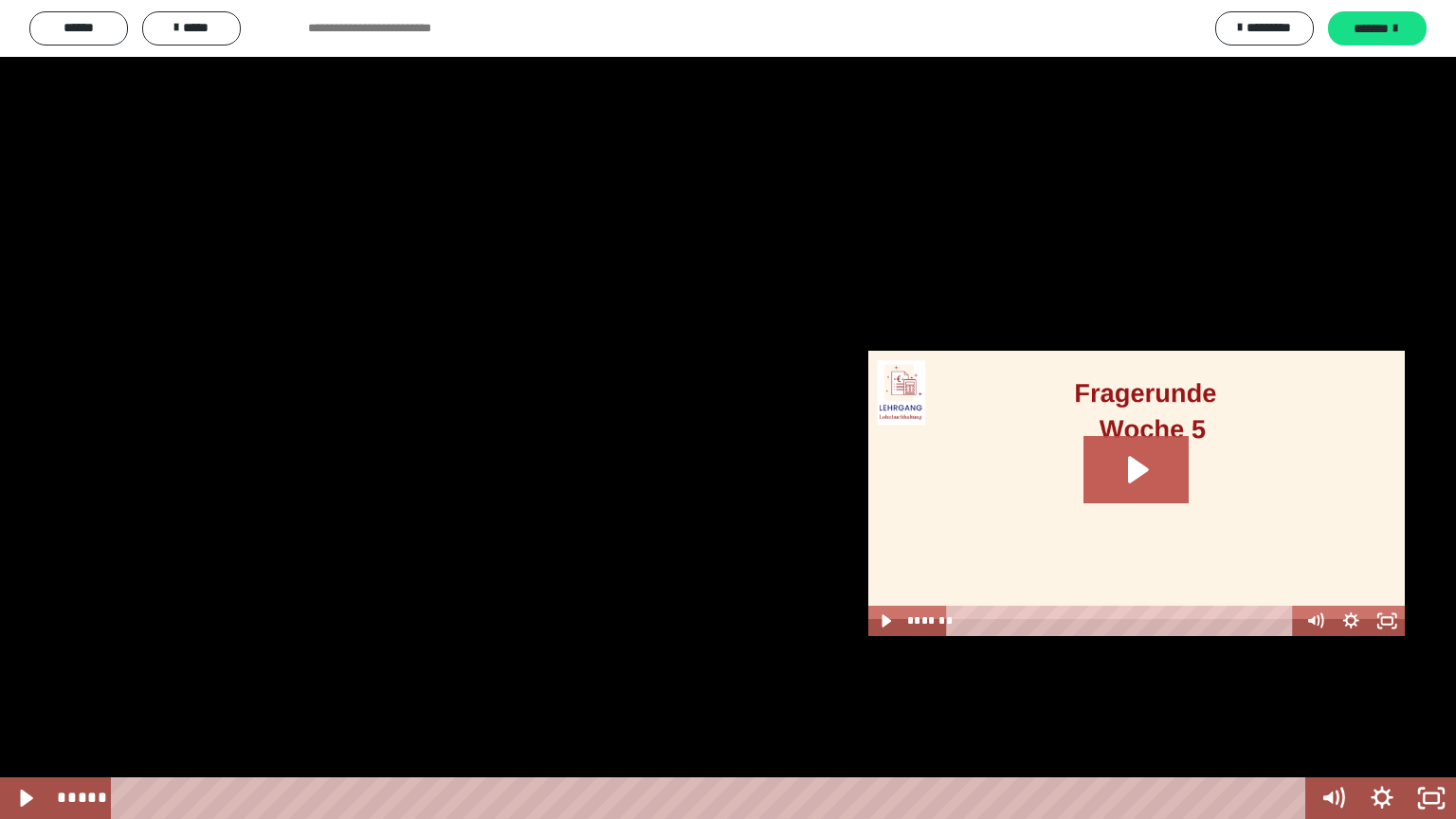 click at bounding box center [728, 410] 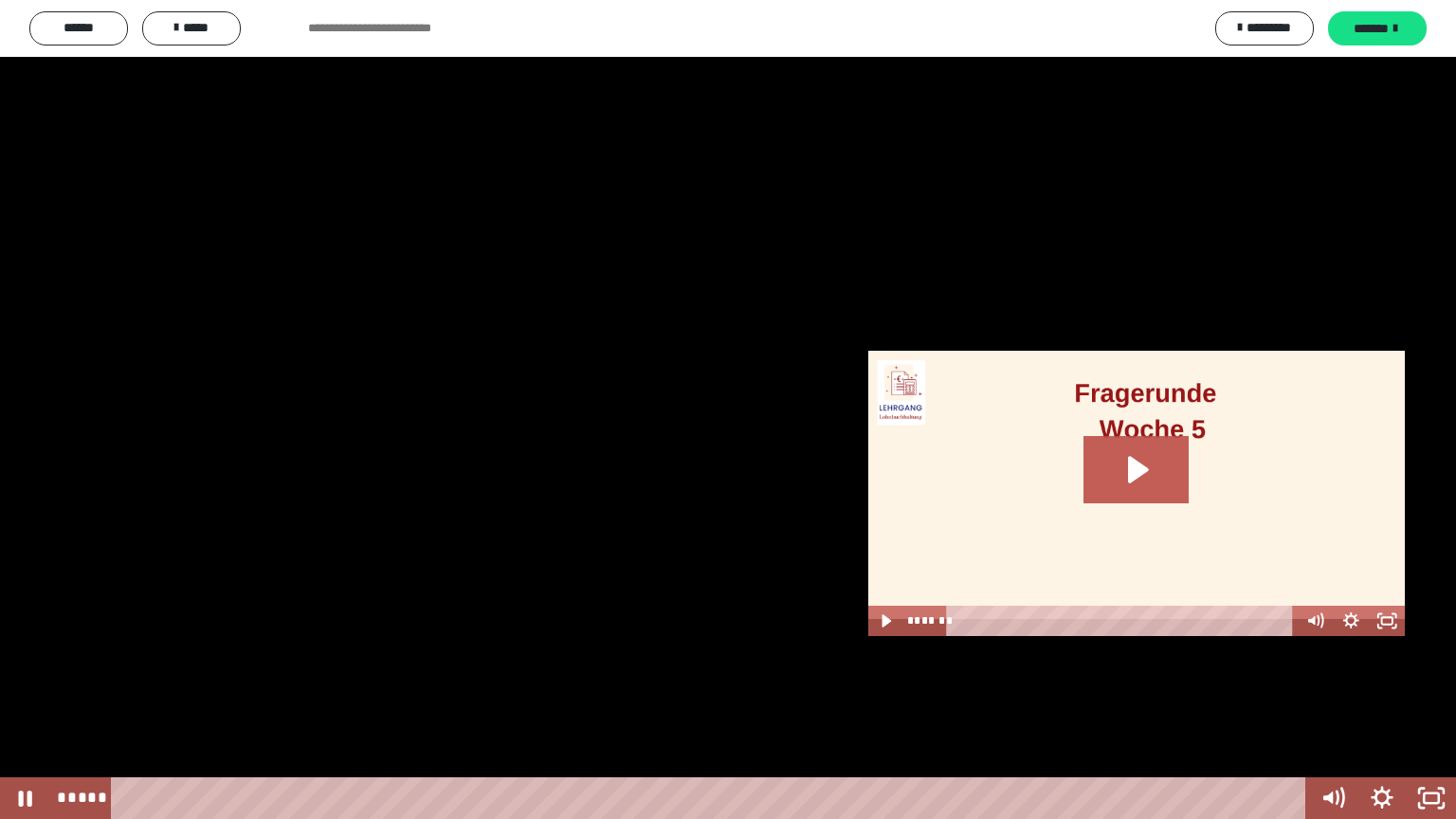 click at bounding box center (728, 410) 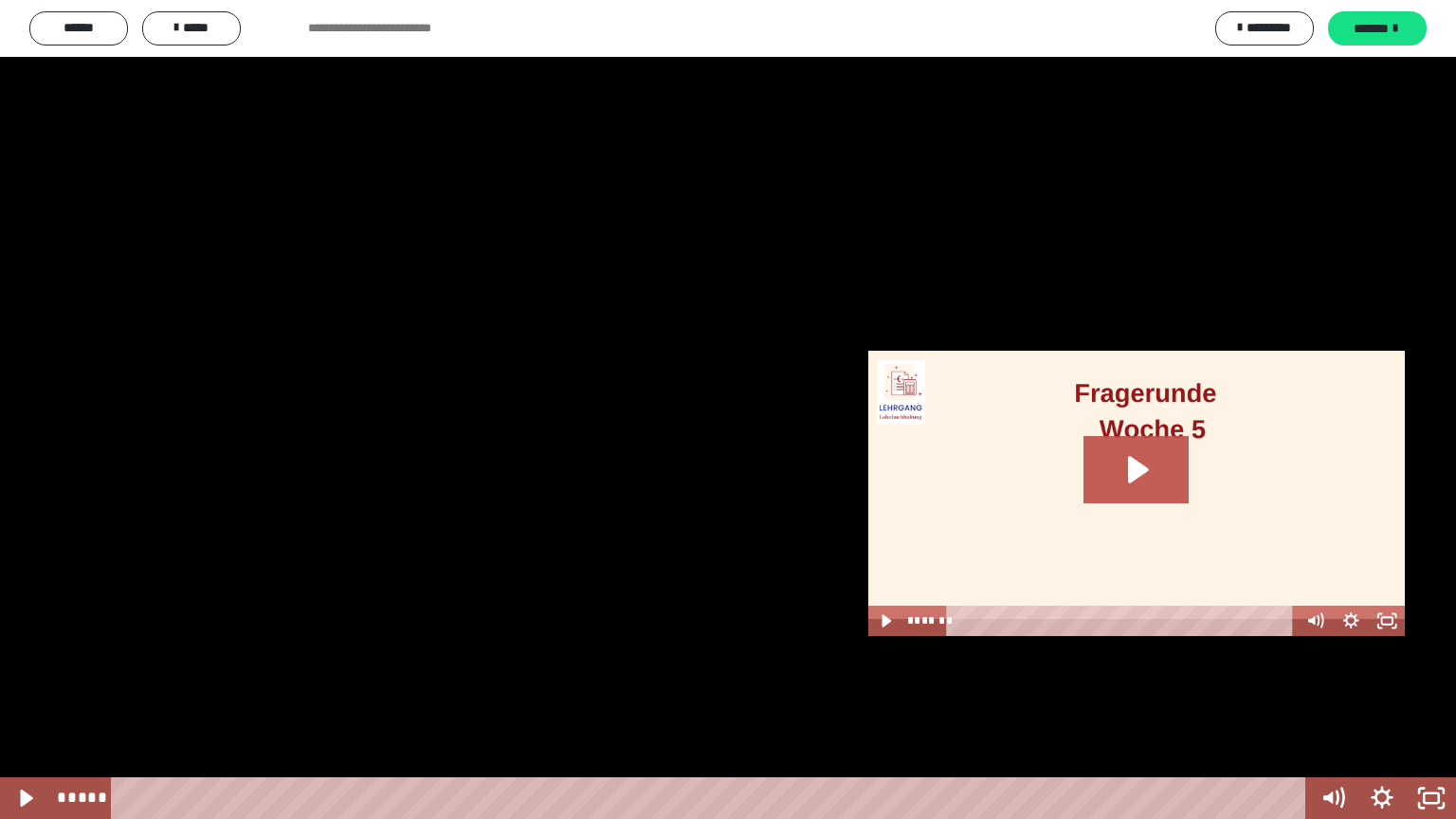 click at bounding box center (728, 410) 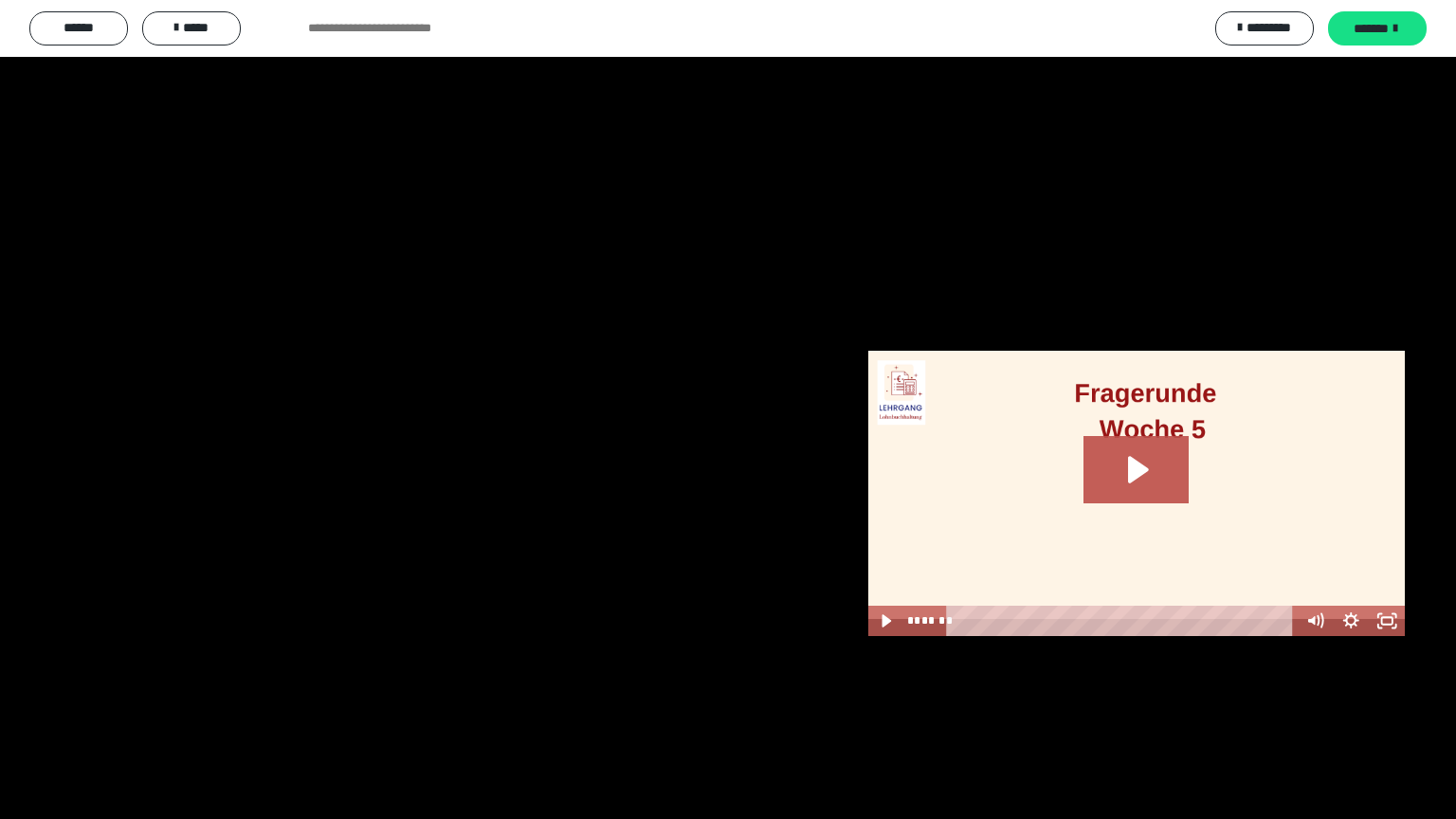 click at bounding box center (728, 410) 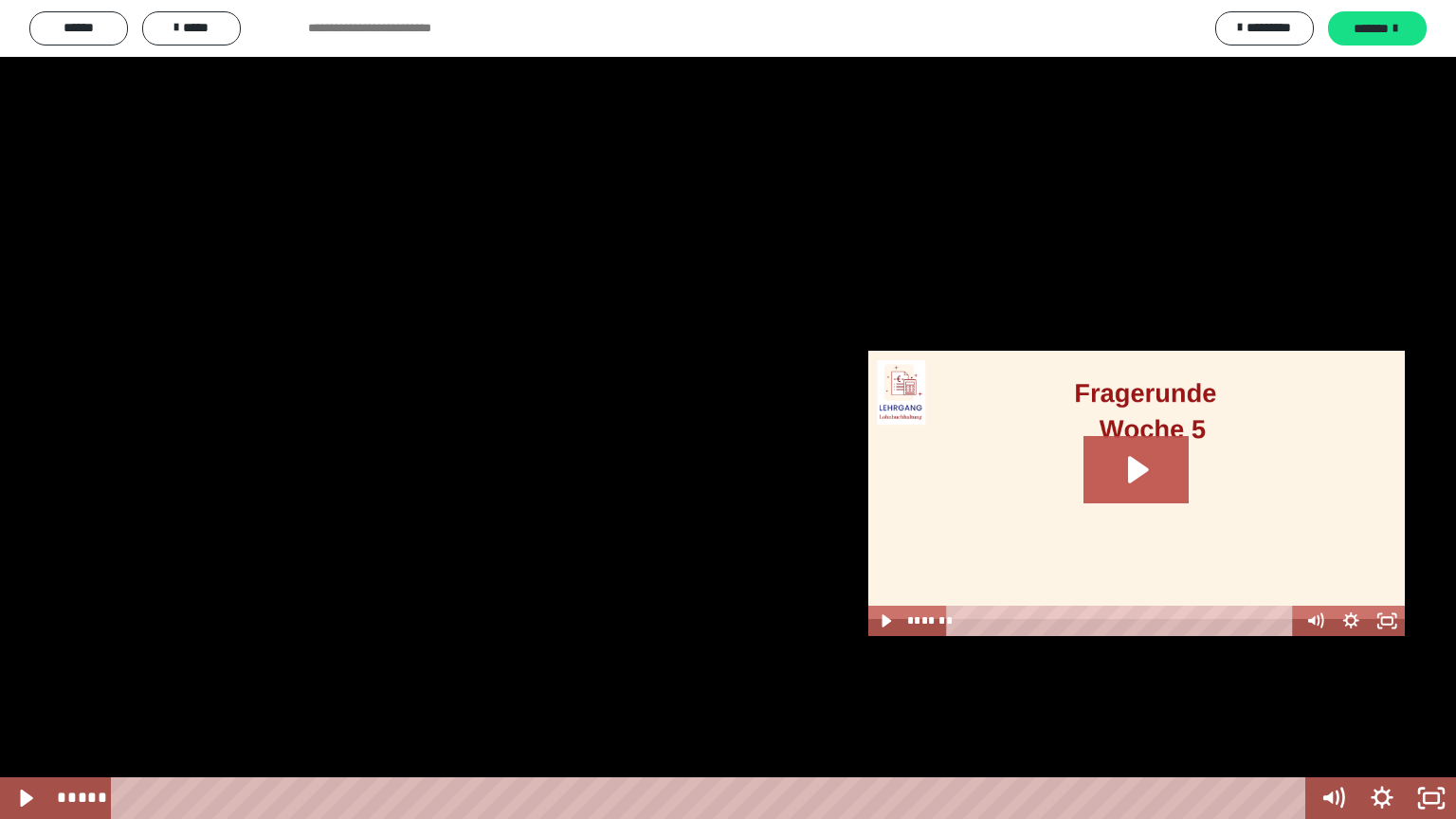 click at bounding box center [728, 410] 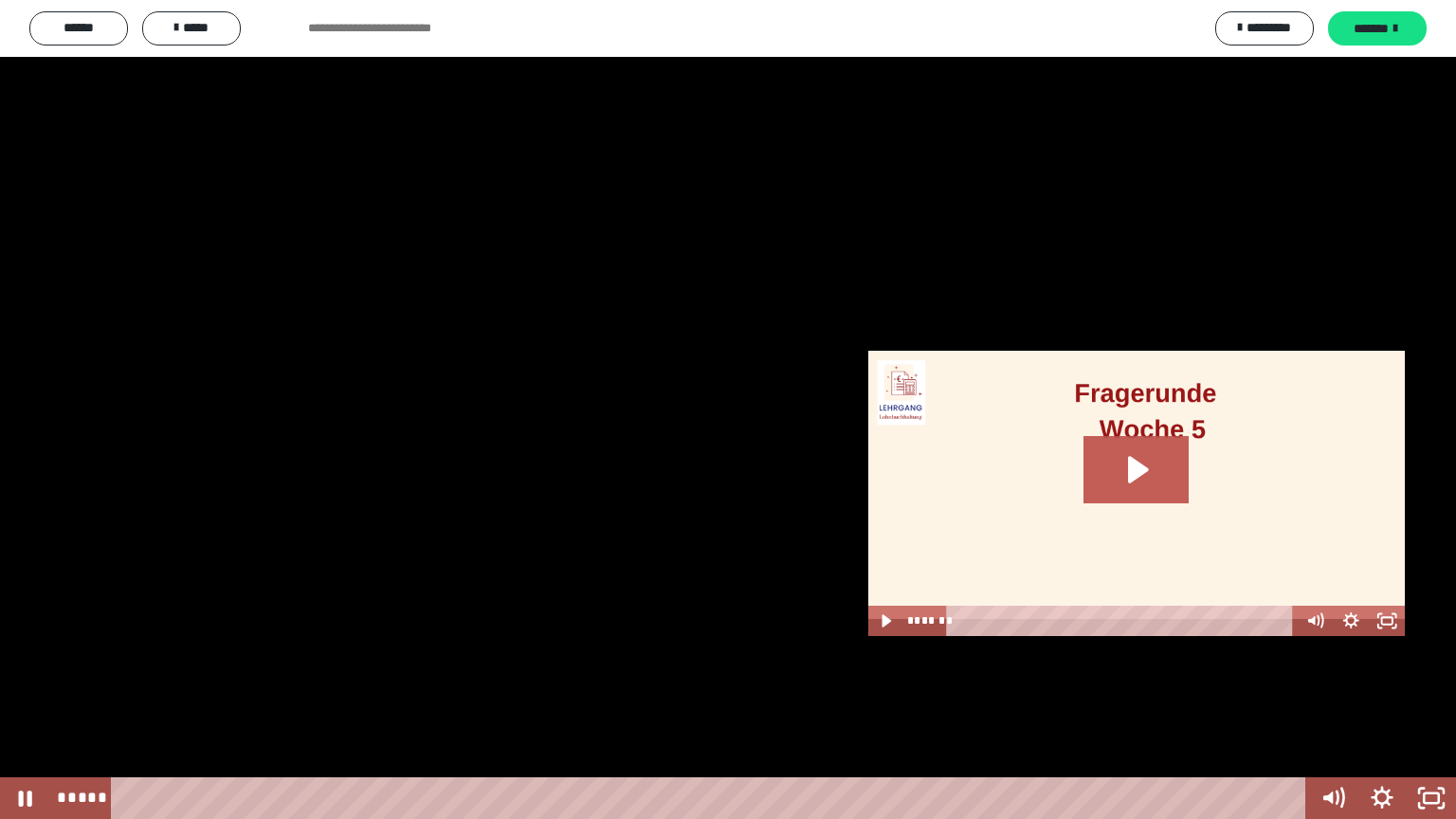 click at bounding box center [728, 410] 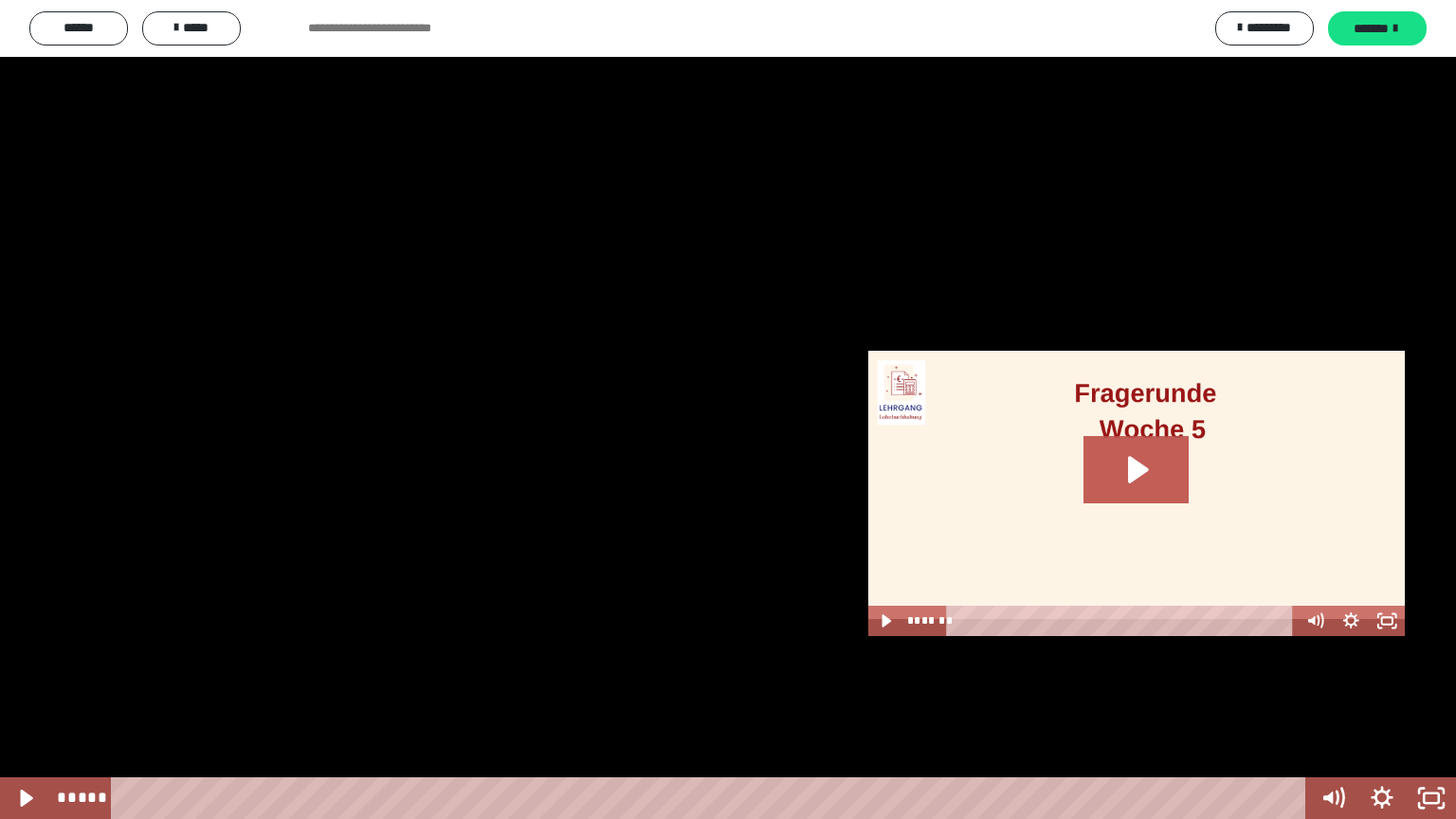 click at bounding box center (728, 410) 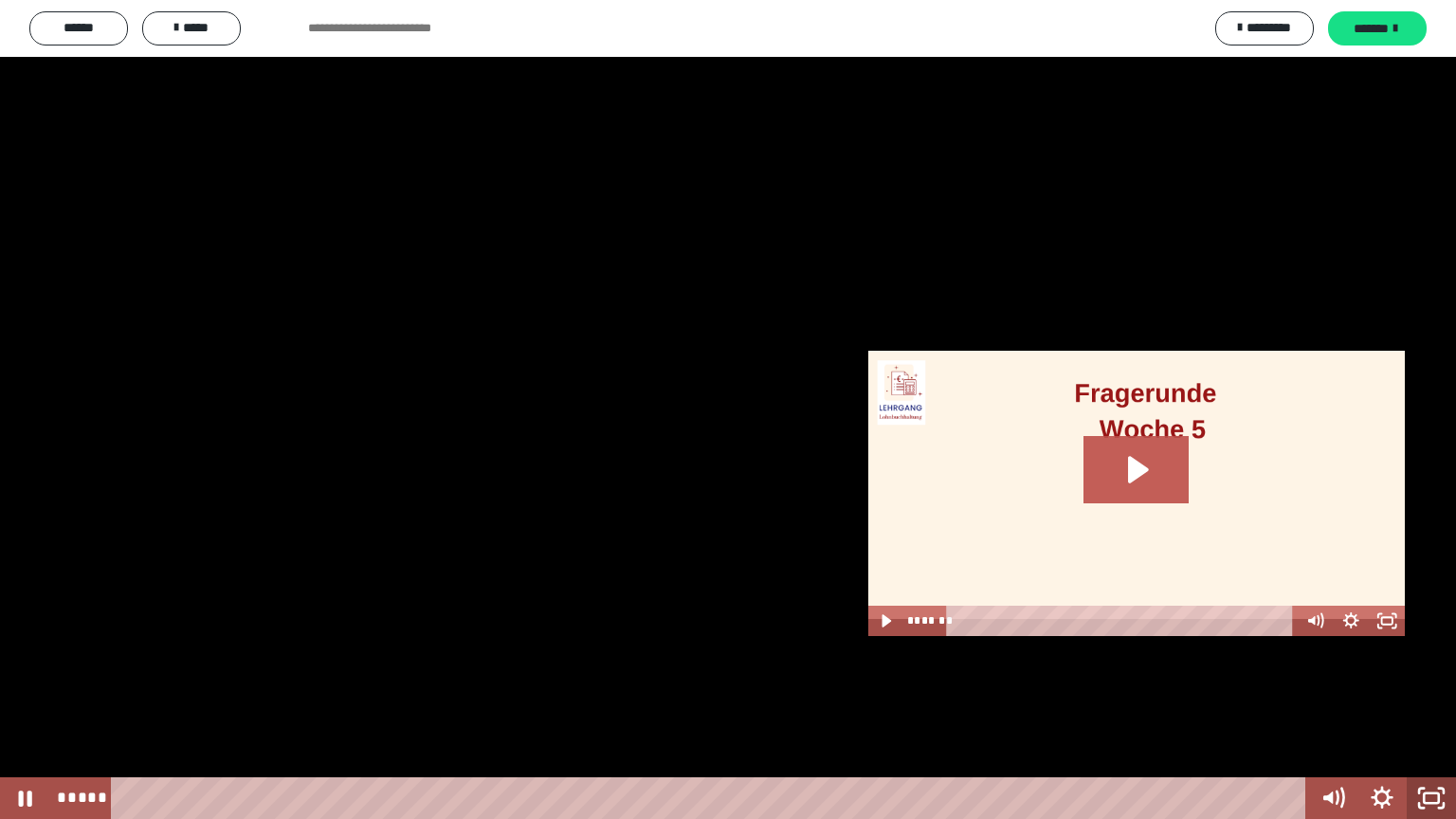 click 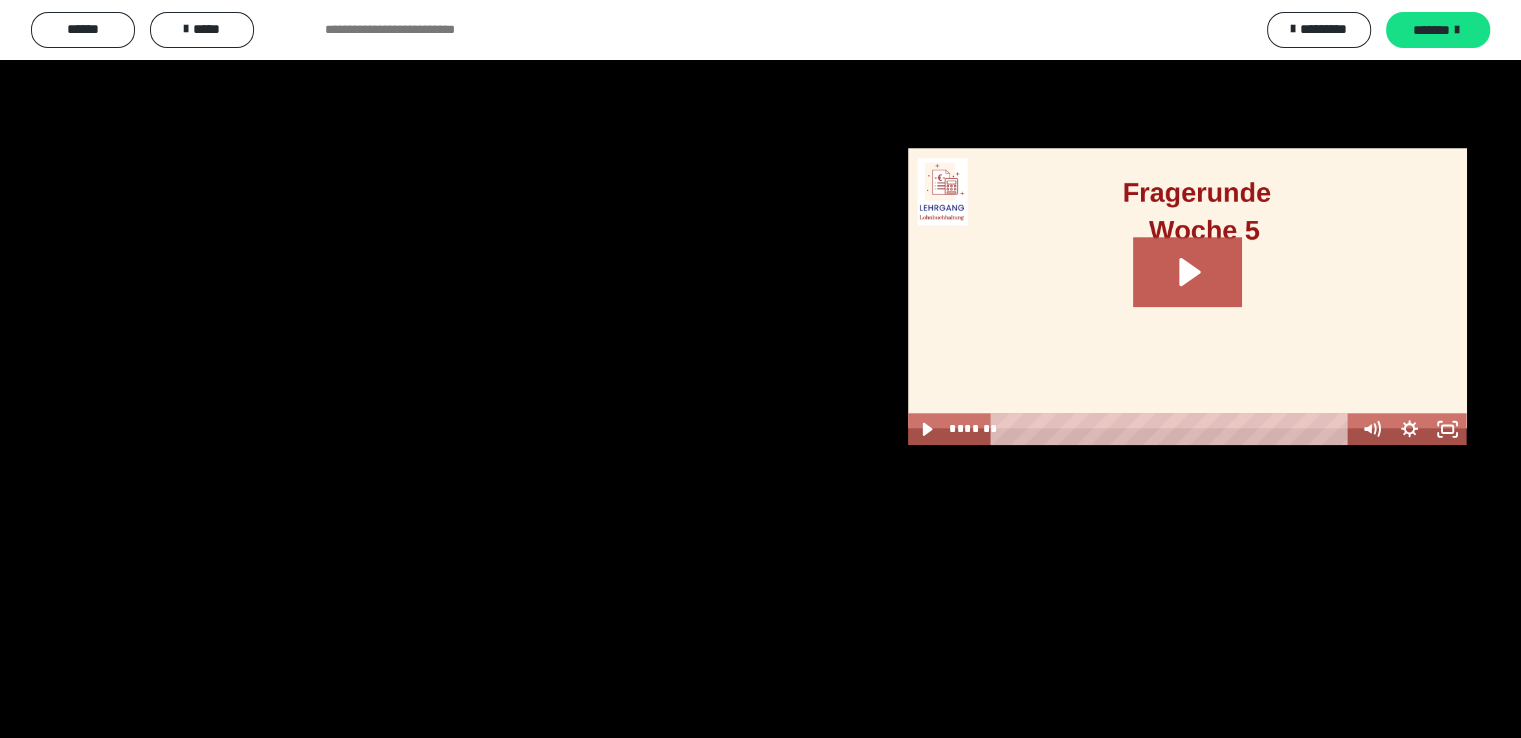 scroll, scrollTop: 1855, scrollLeft: 0, axis: vertical 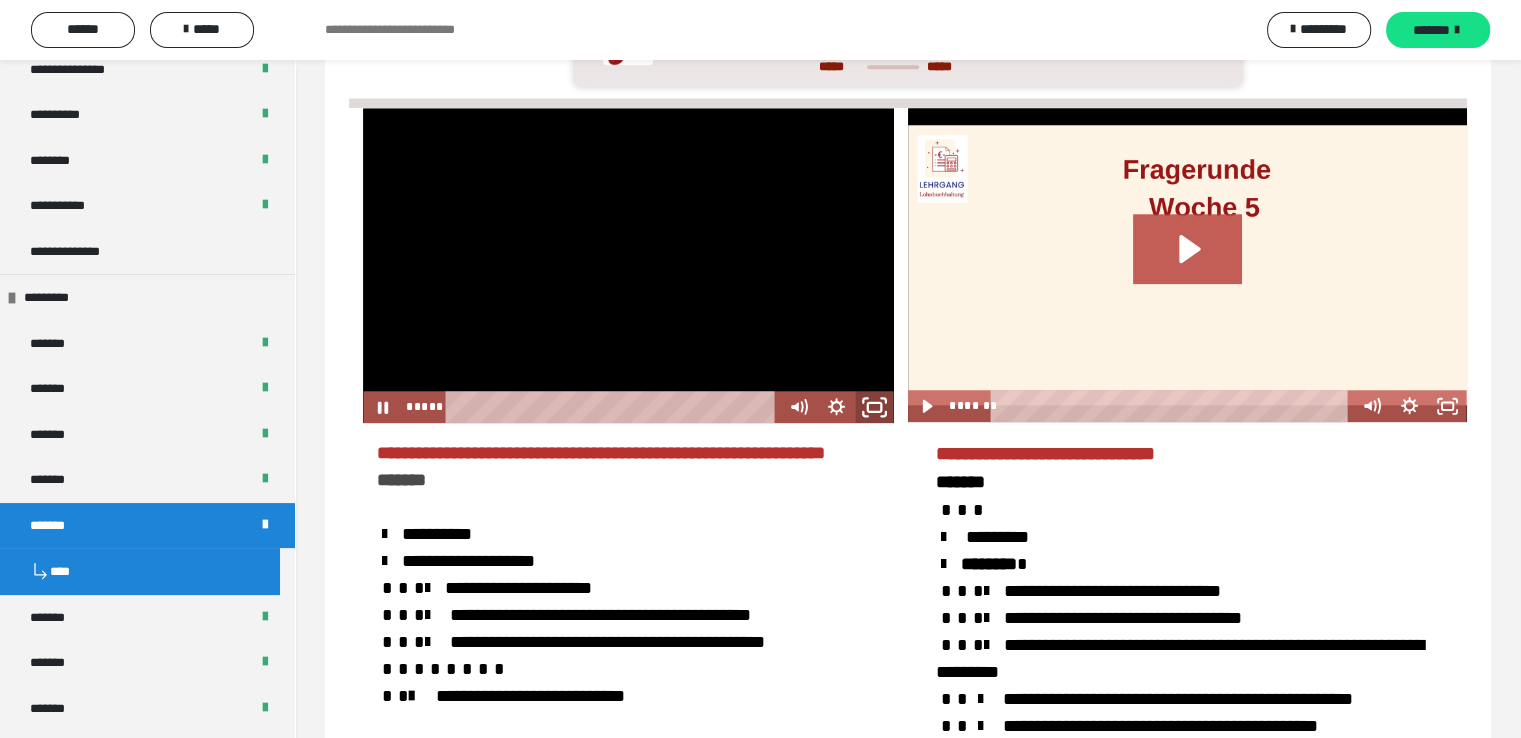 click 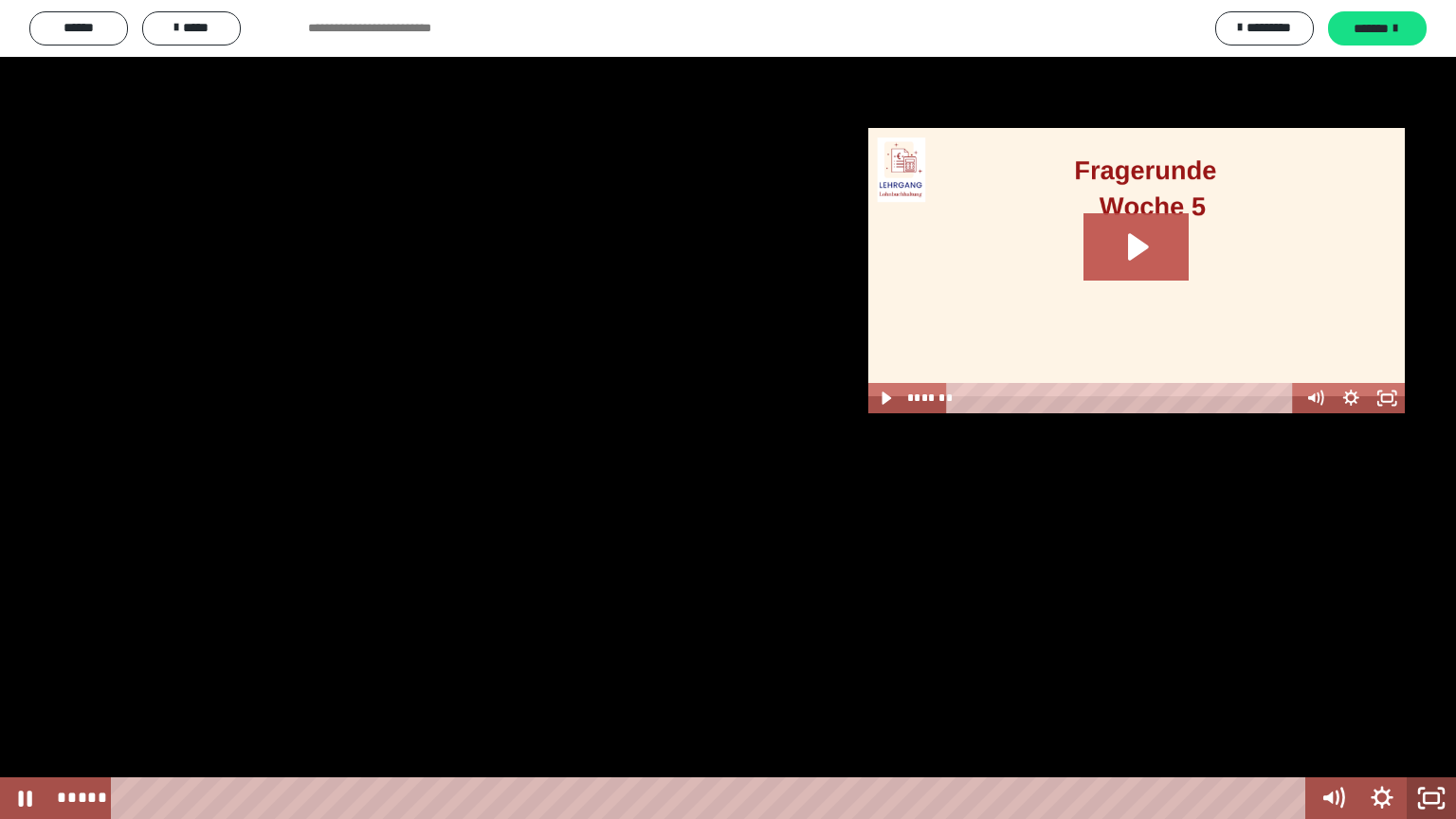 click 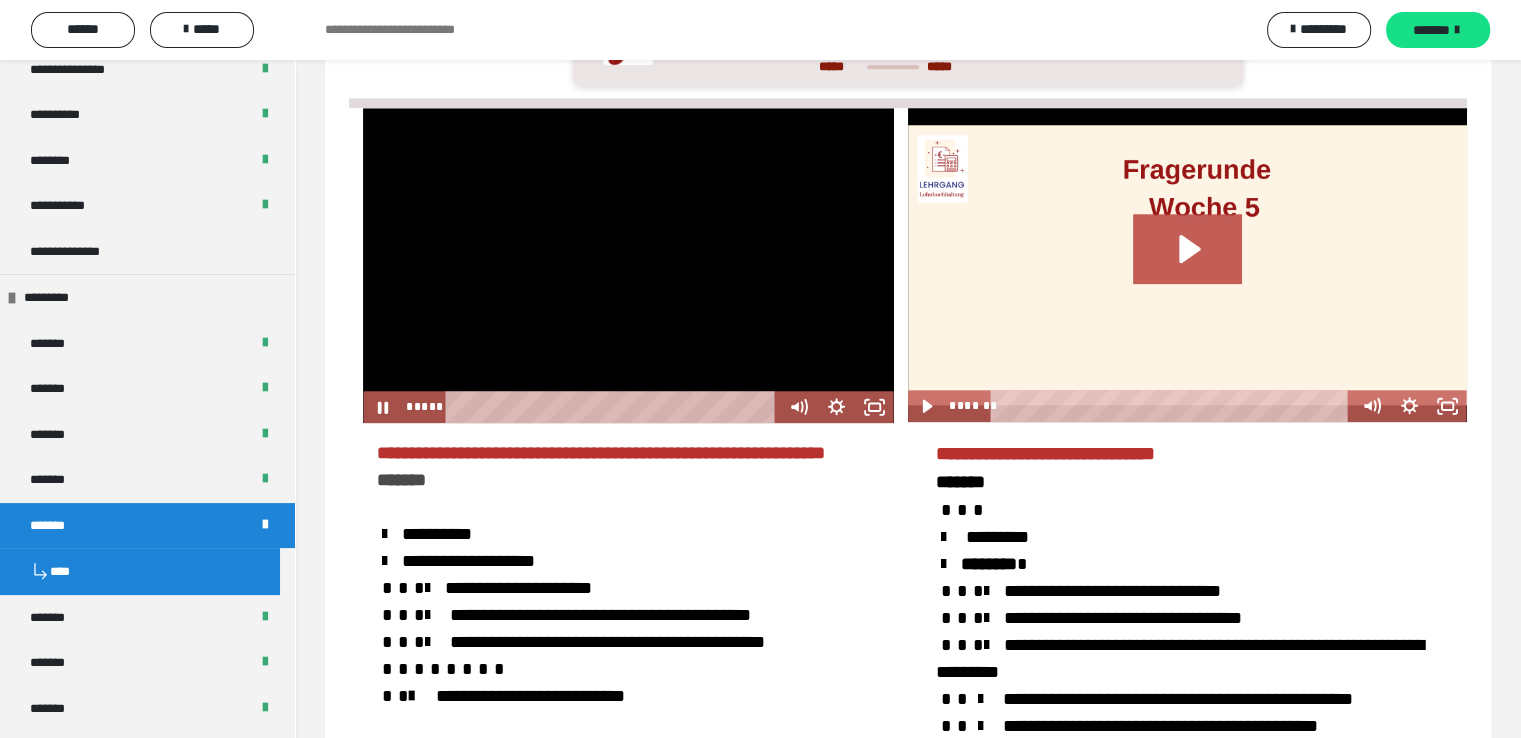 click at bounding box center (628, 265) 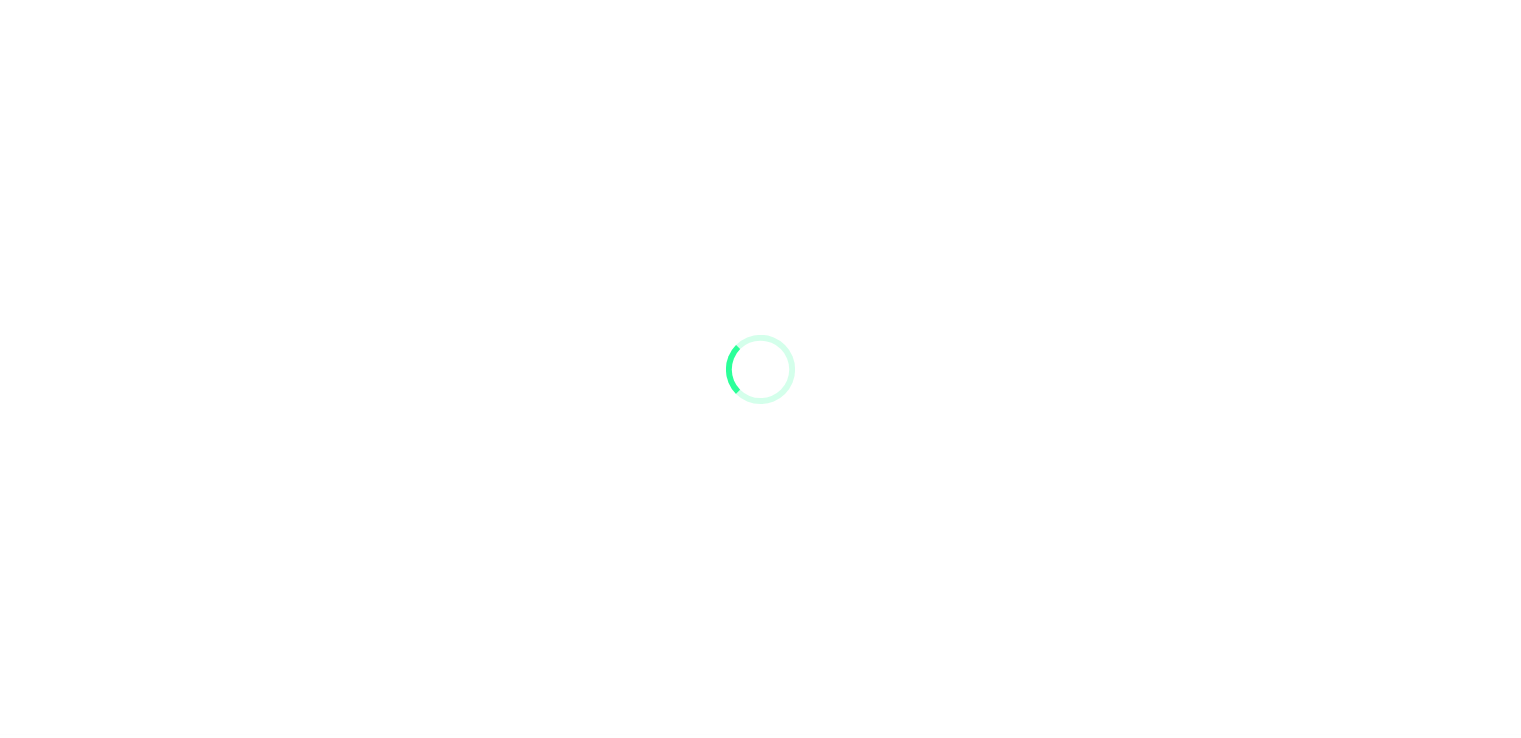 scroll, scrollTop: 0, scrollLeft: 0, axis: both 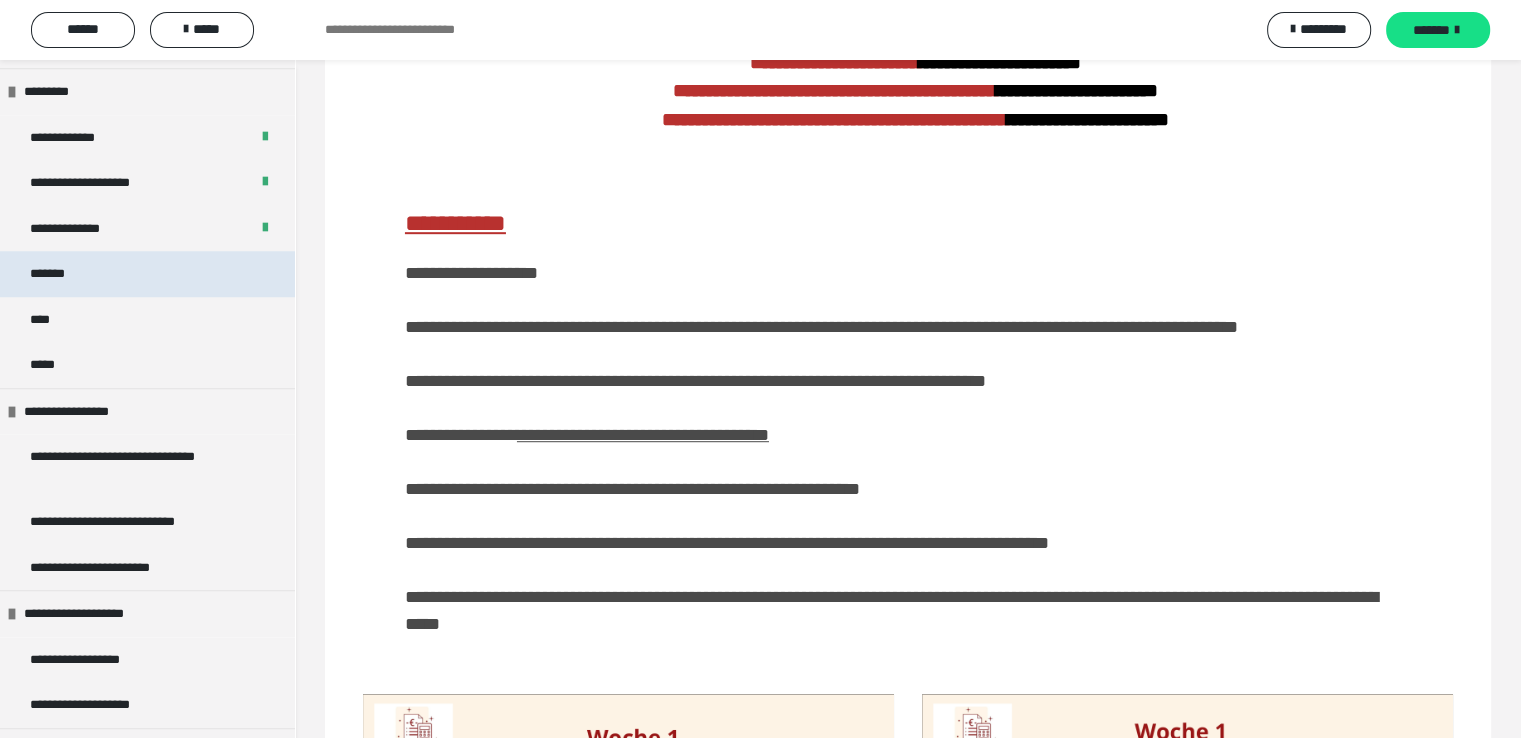 click on "*******" at bounding box center (56, 274) 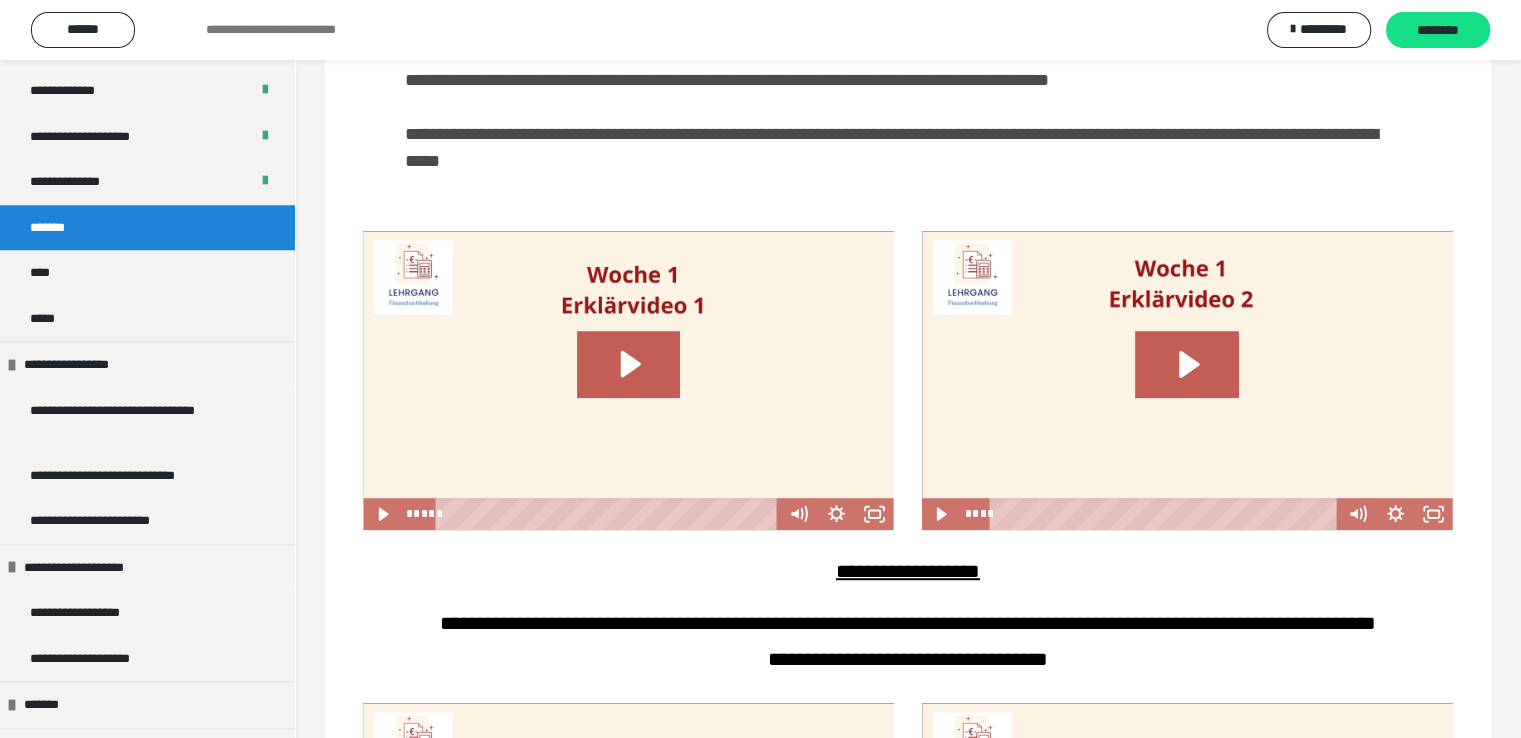 scroll, scrollTop: 636, scrollLeft: 0, axis: vertical 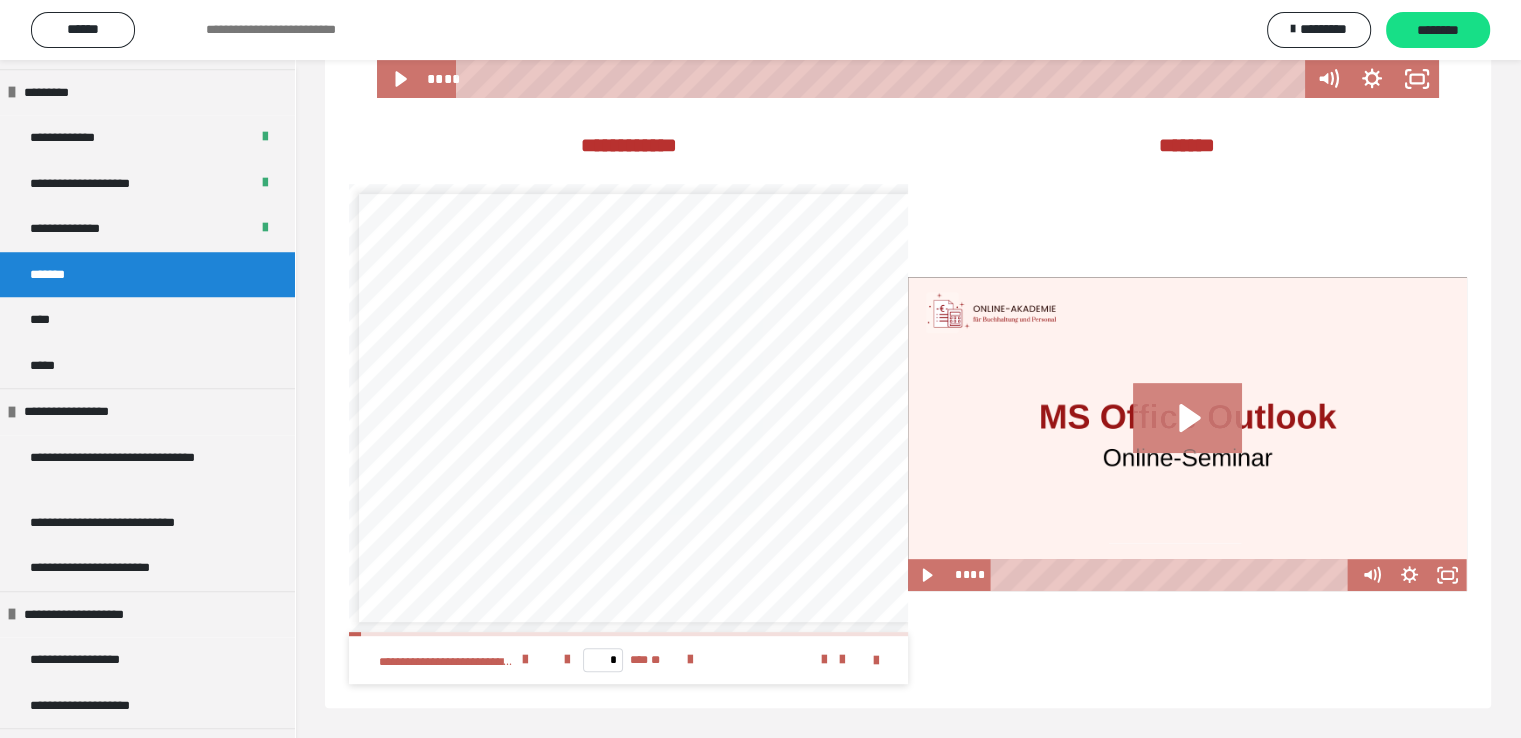 click 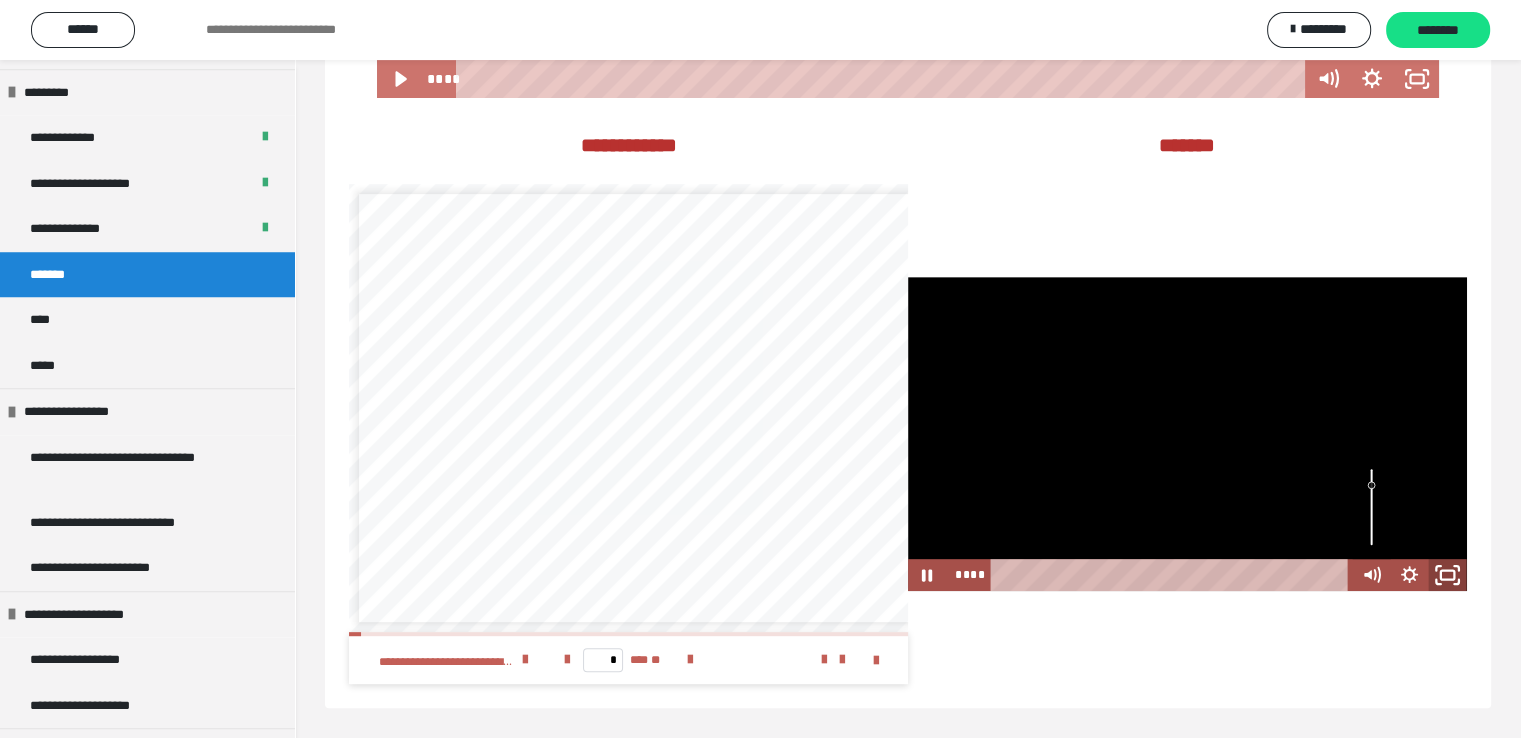 click 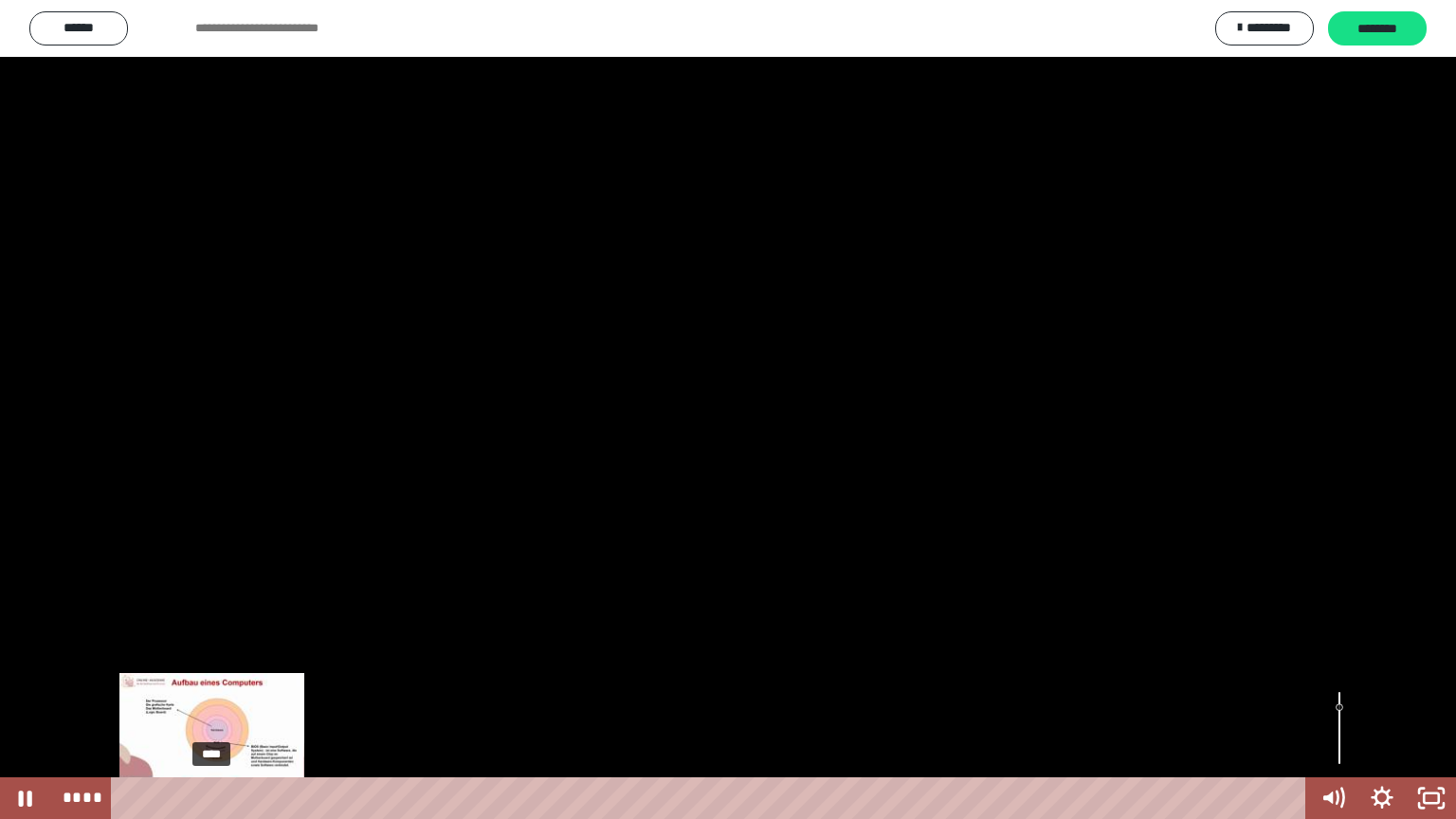 click on "****" at bounding box center (712, 798) 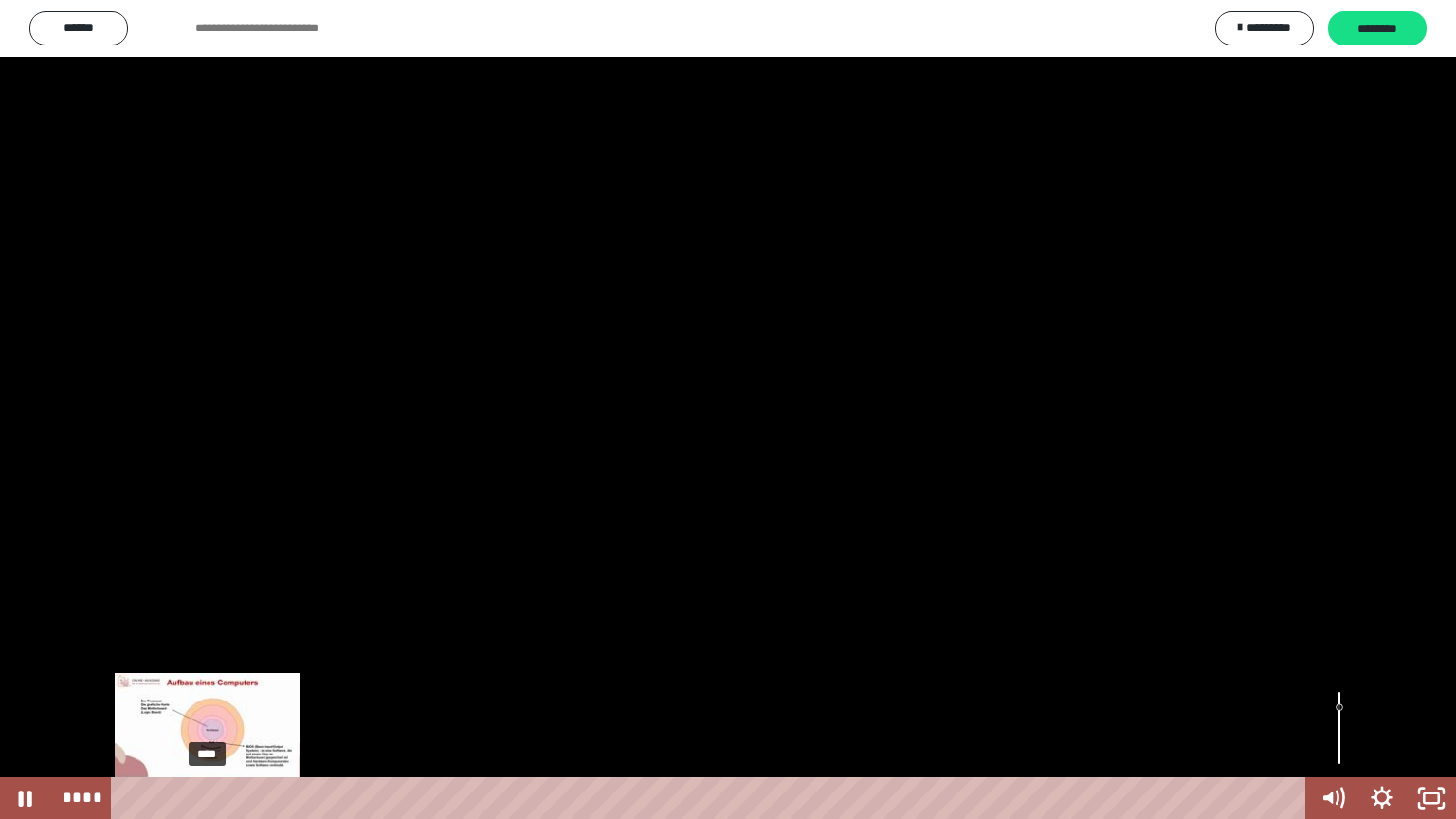 click at bounding box center [212, 798] 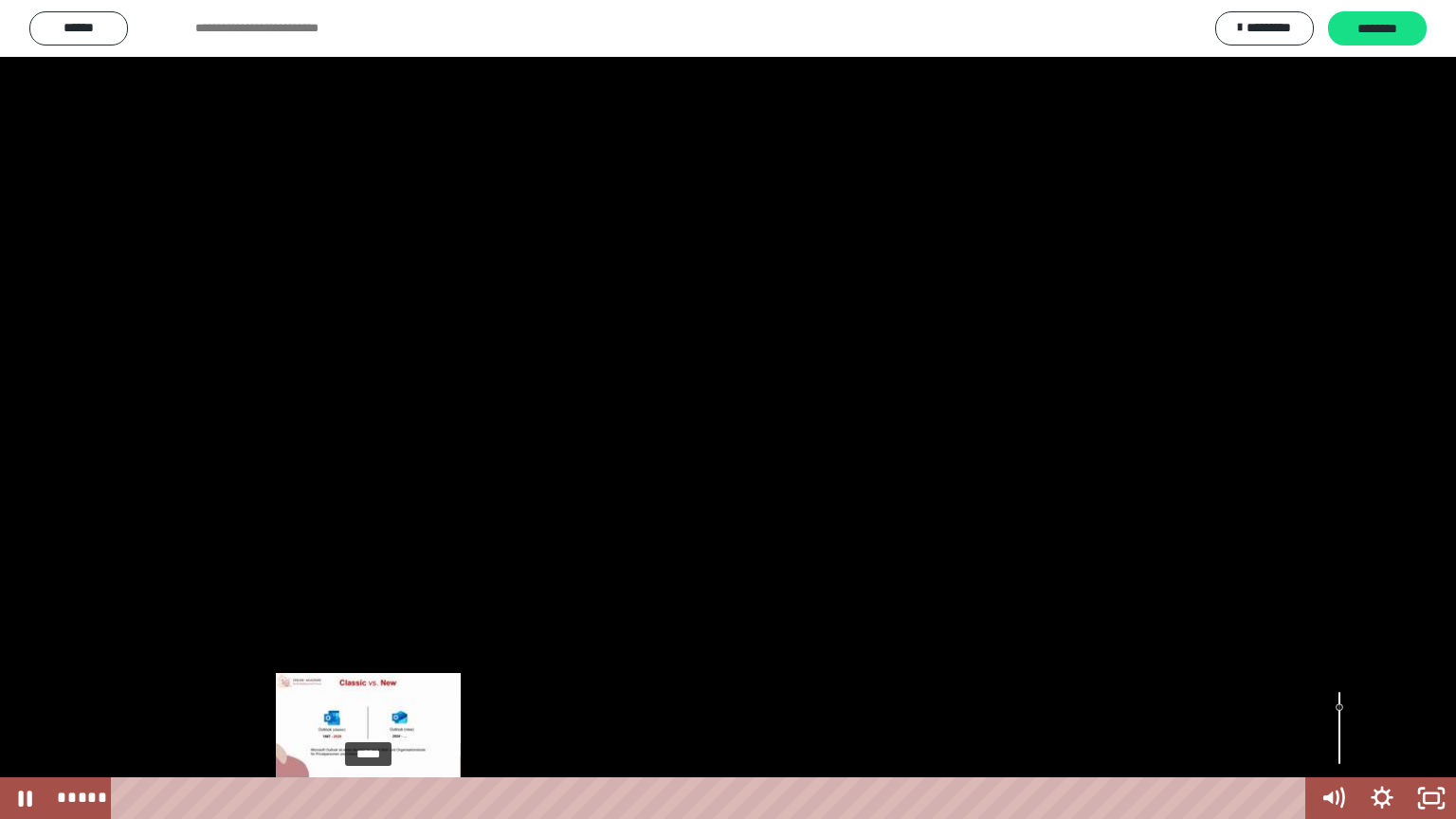 click on "*****" at bounding box center (712, 798) 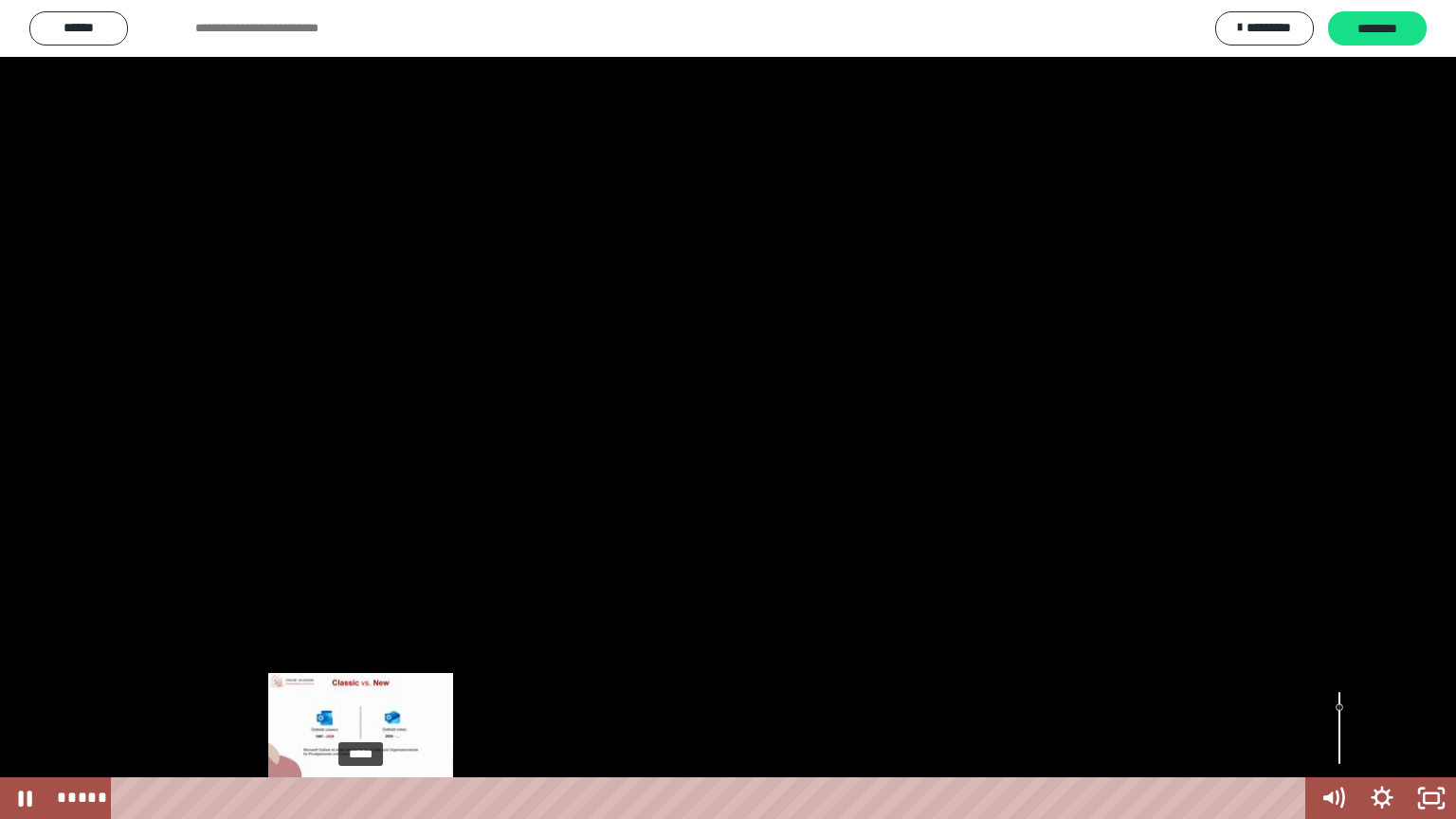 click at bounding box center [367, 798] 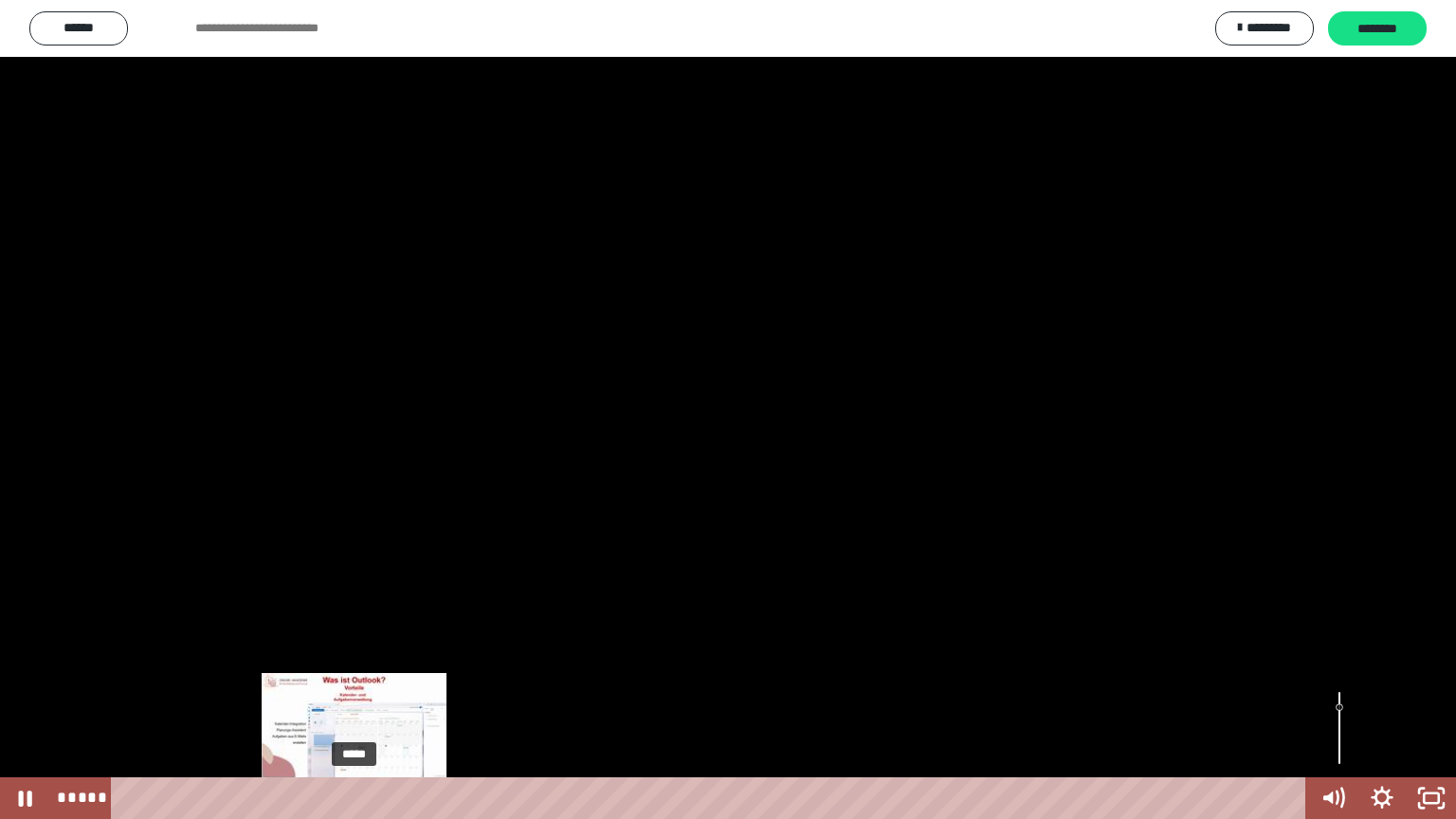 click at bounding box center [354, 798] 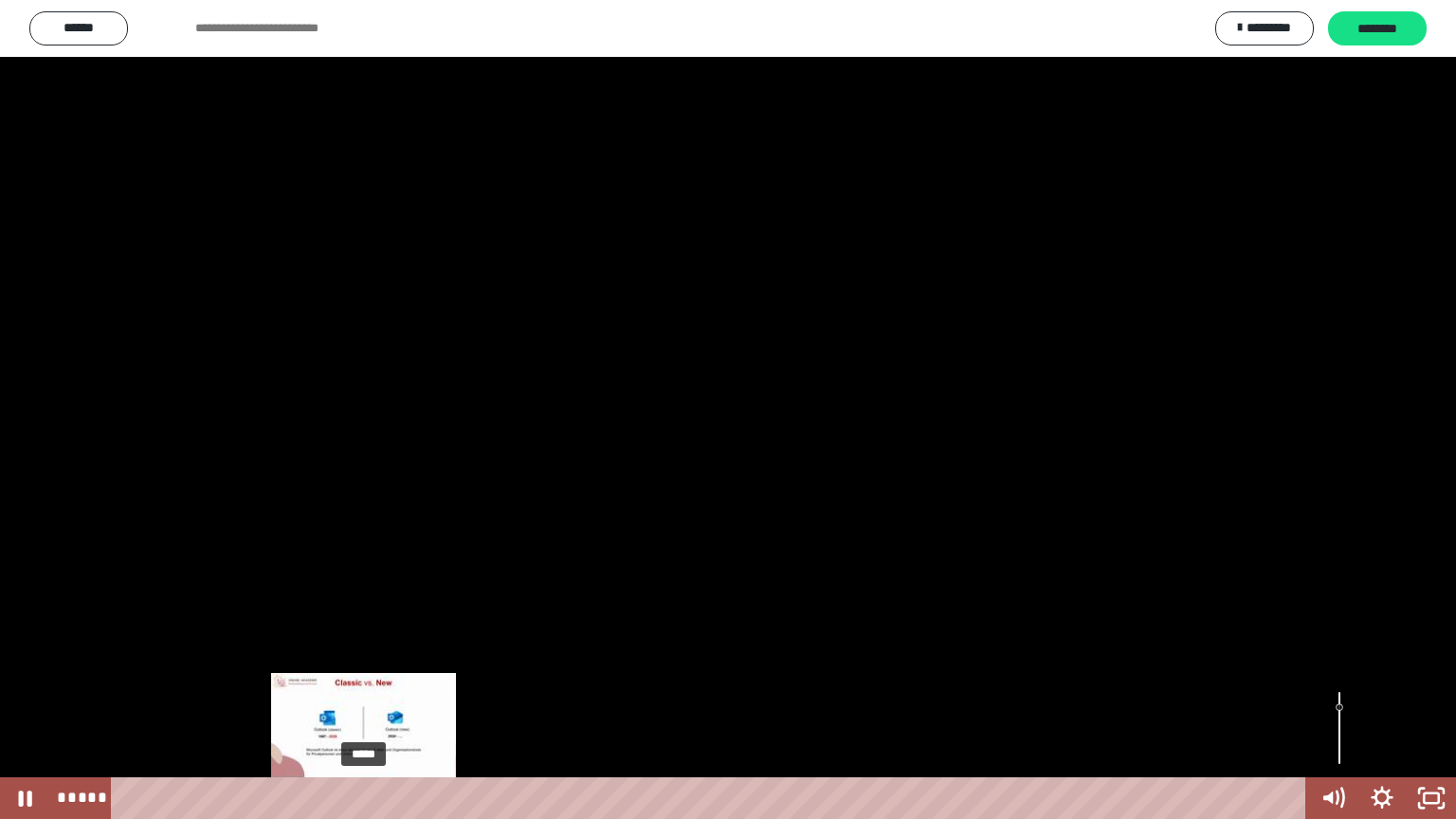 click at bounding box center (363, 798) 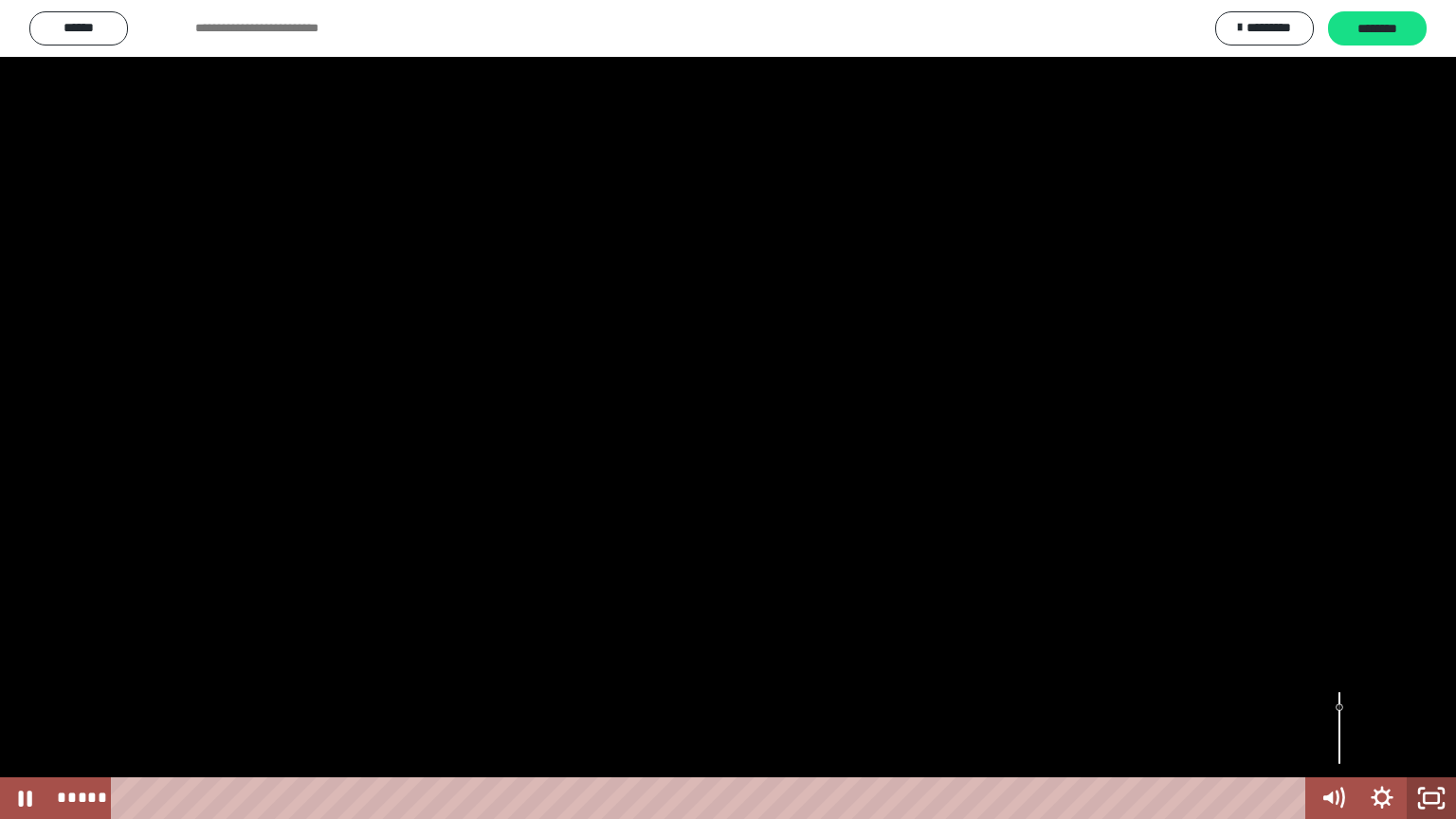 click 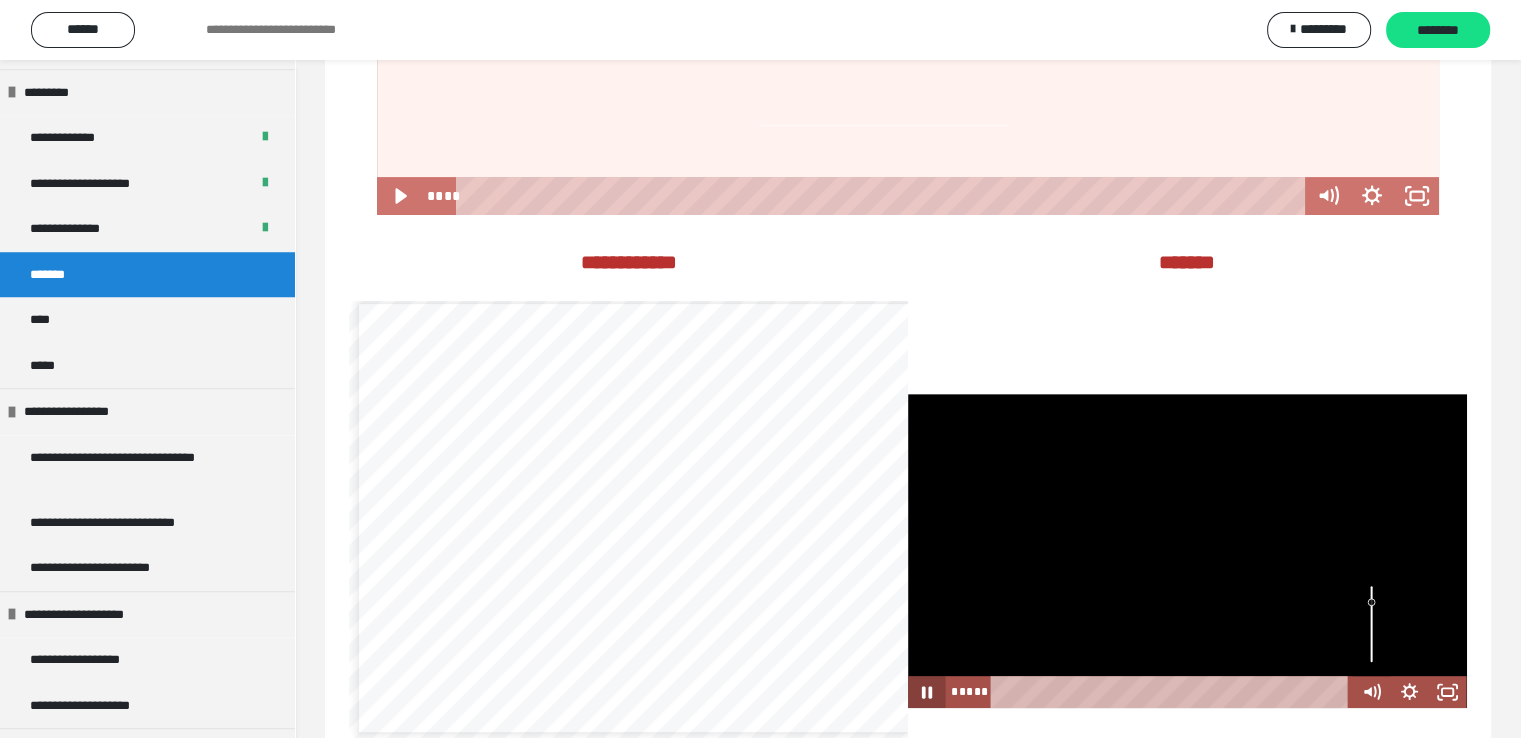 click 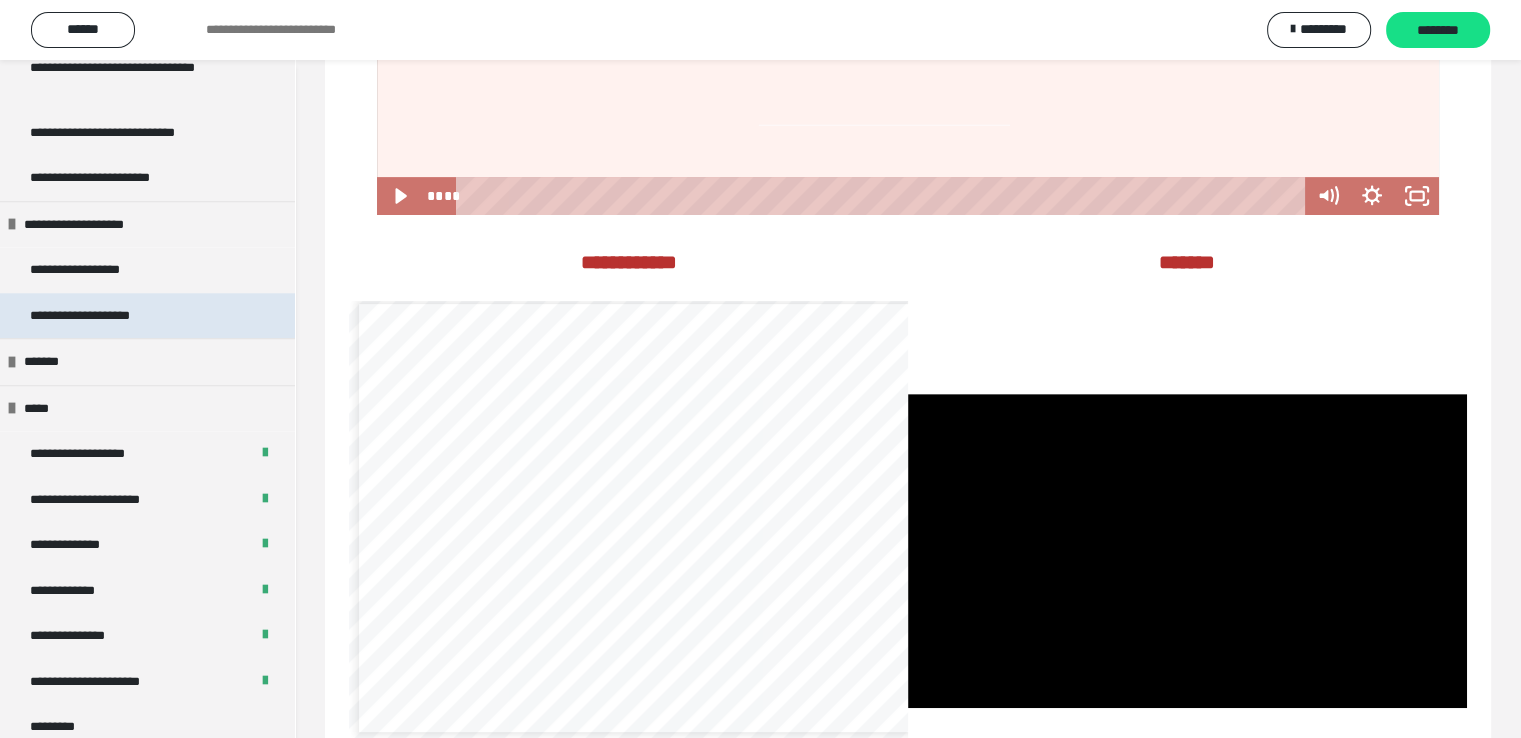 scroll, scrollTop: 2053, scrollLeft: 0, axis: vertical 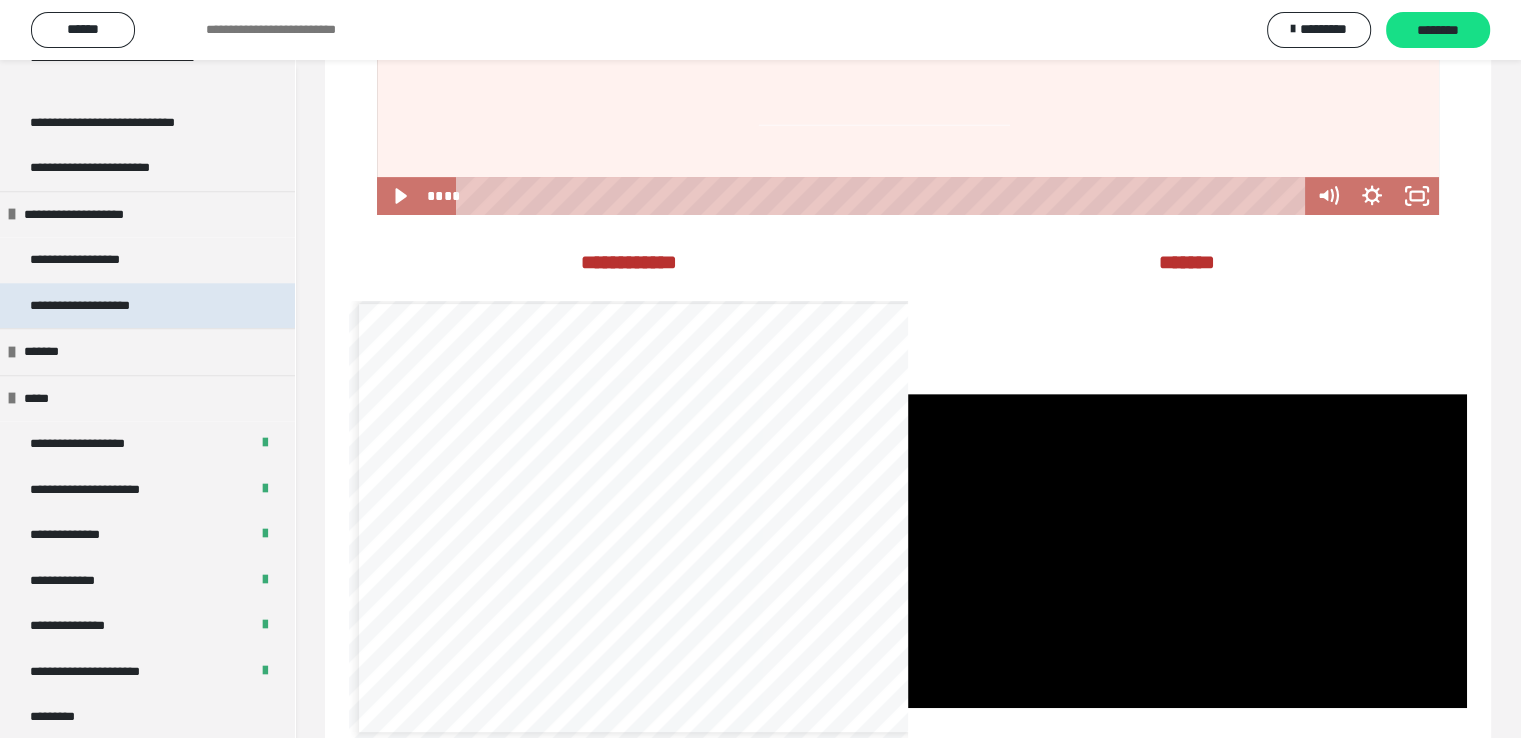 click on "**********" at bounding box center (102, 306) 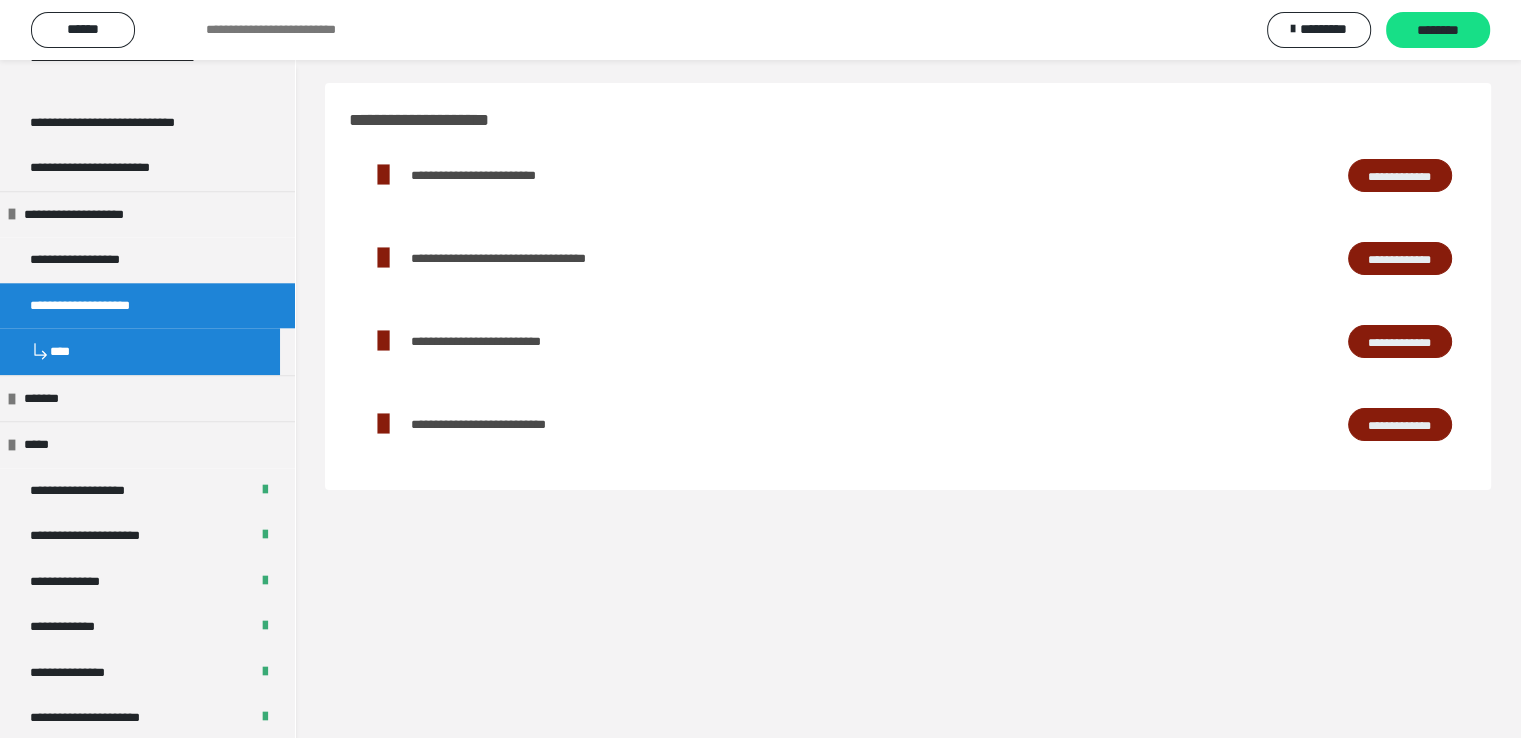 scroll, scrollTop: 0, scrollLeft: 0, axis: both 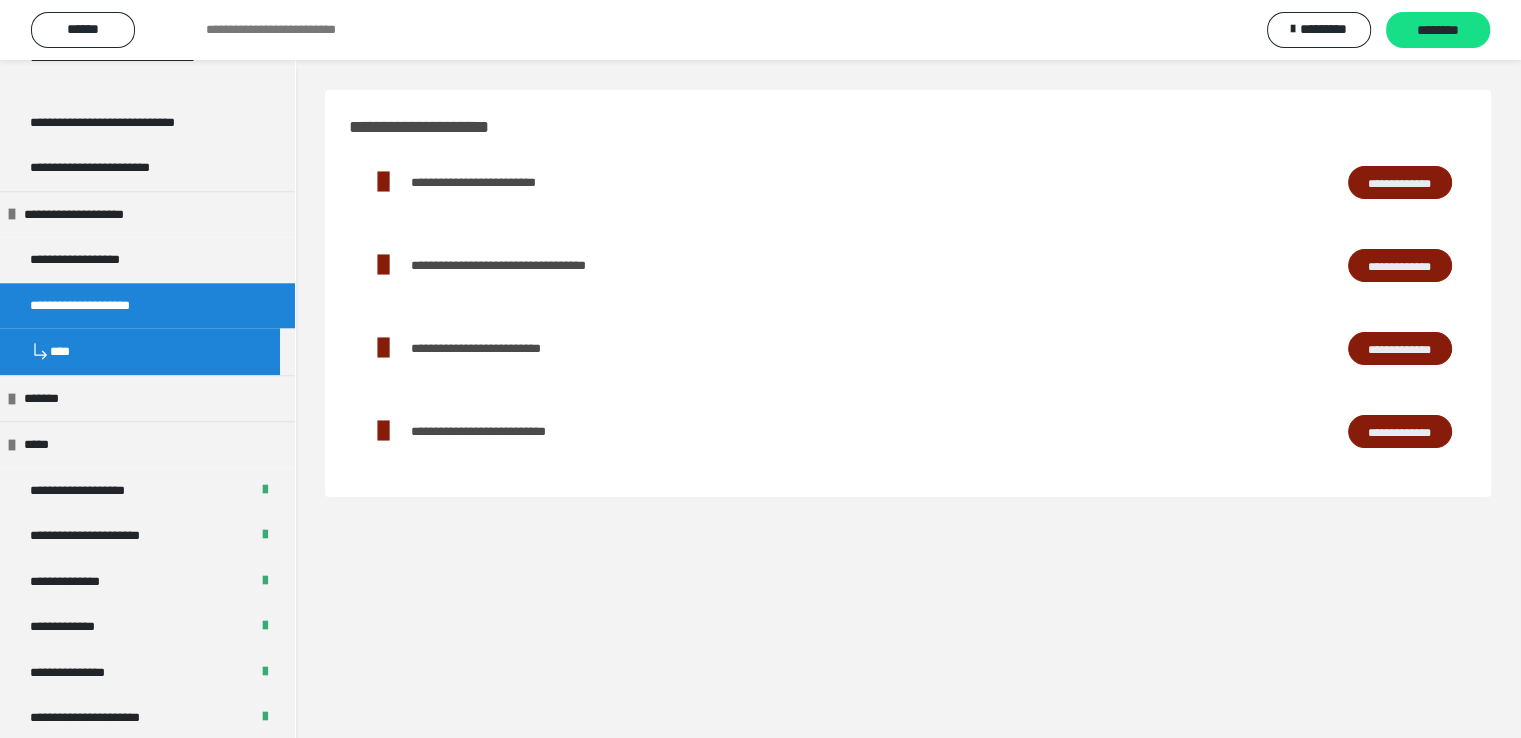 click on "**********" at bounding box center (1400, 183) 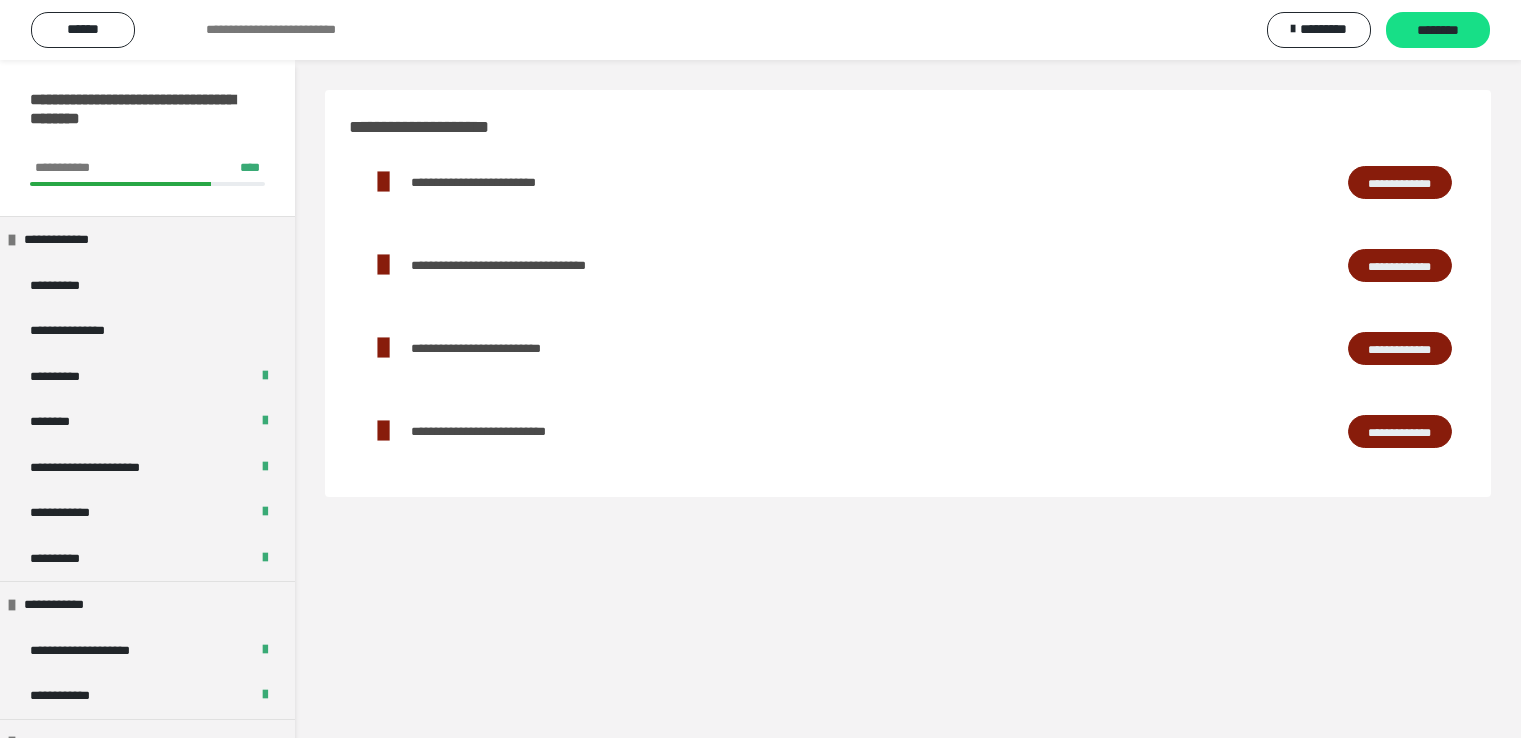 scroll, scrollTop: 0, scrollLeft: 0, axis: both 